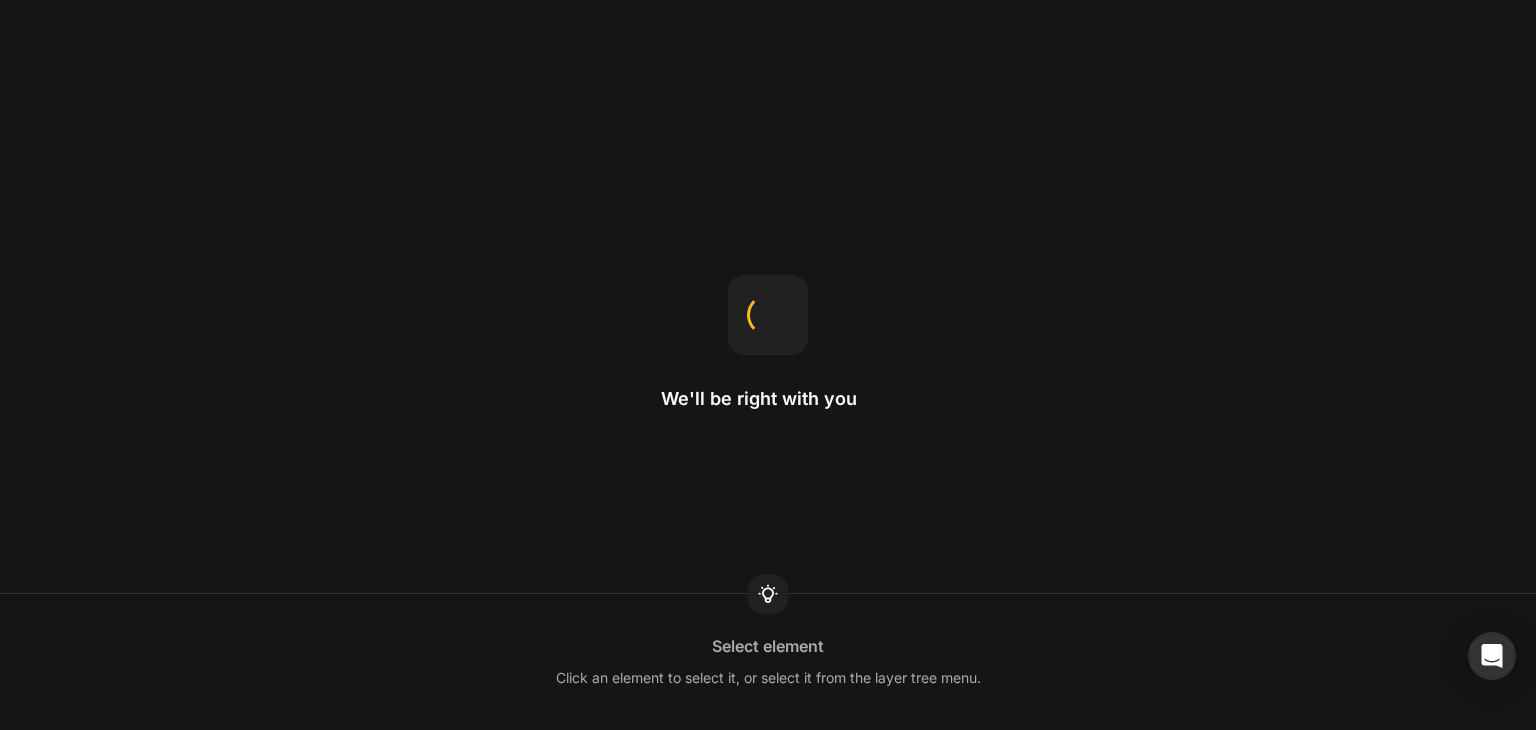 scroll, scrollTop: 0, scrollLeft: 0, axis: both 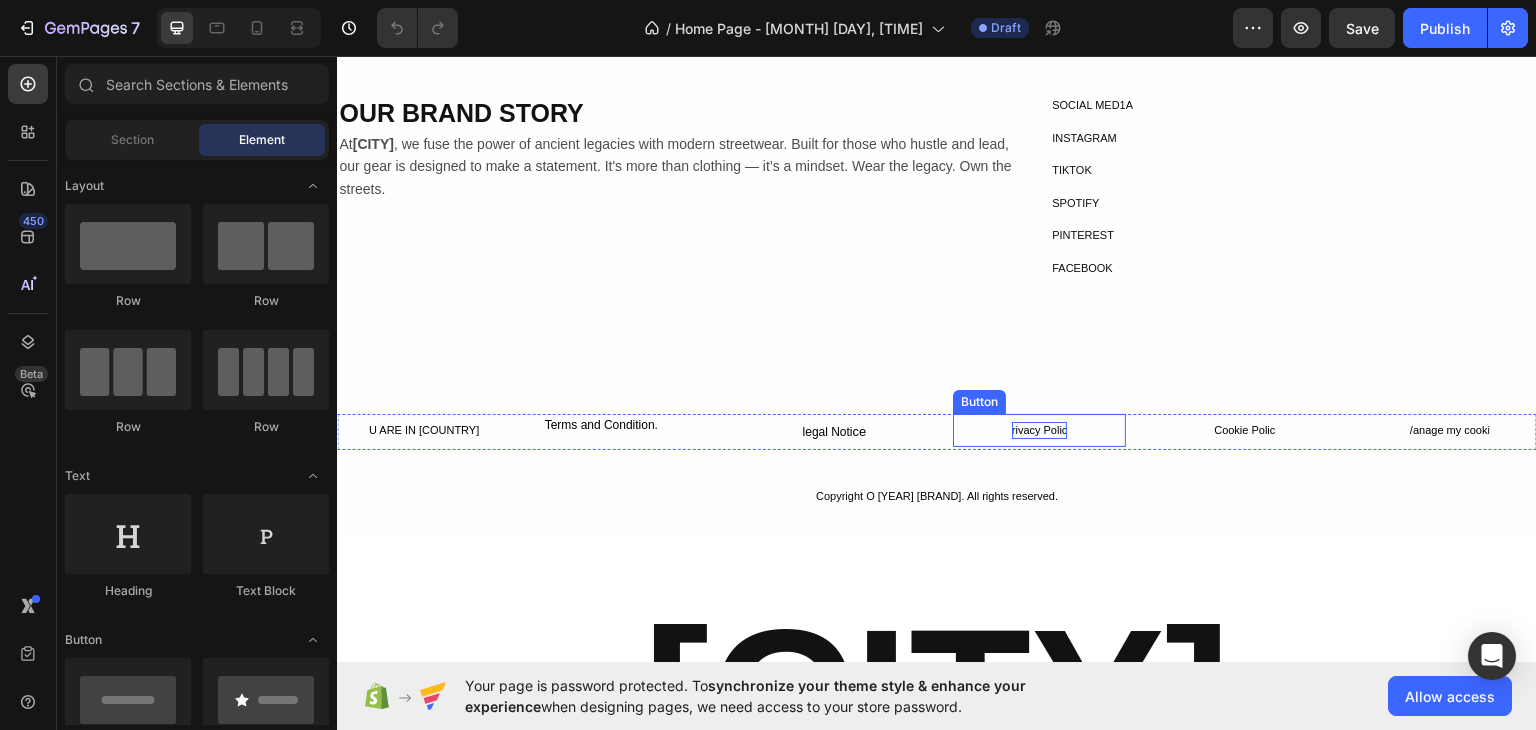 click on "rivacy Polic" at bounding box center (1040, 429) 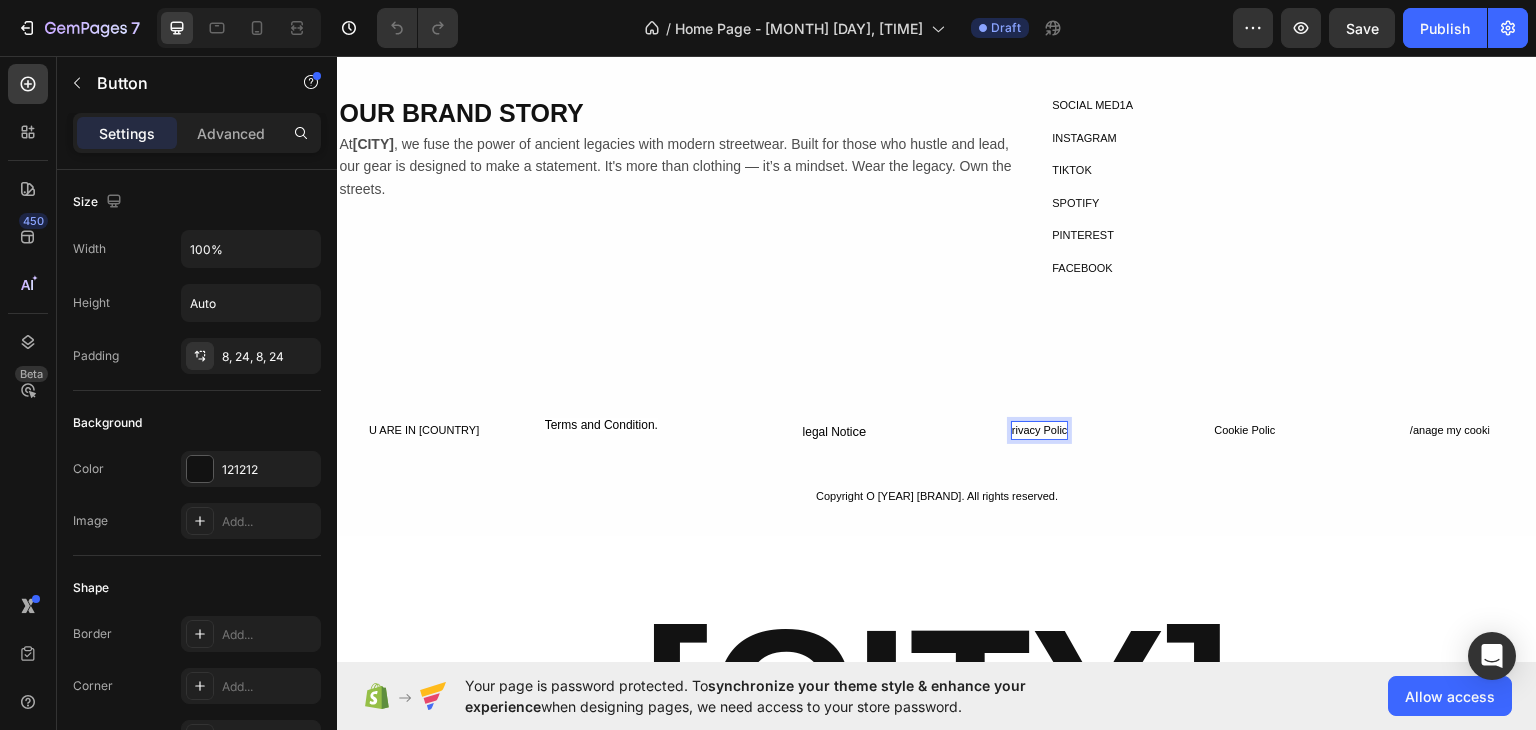 click on "rivacy Polic" at bounding box center (1040, 429) 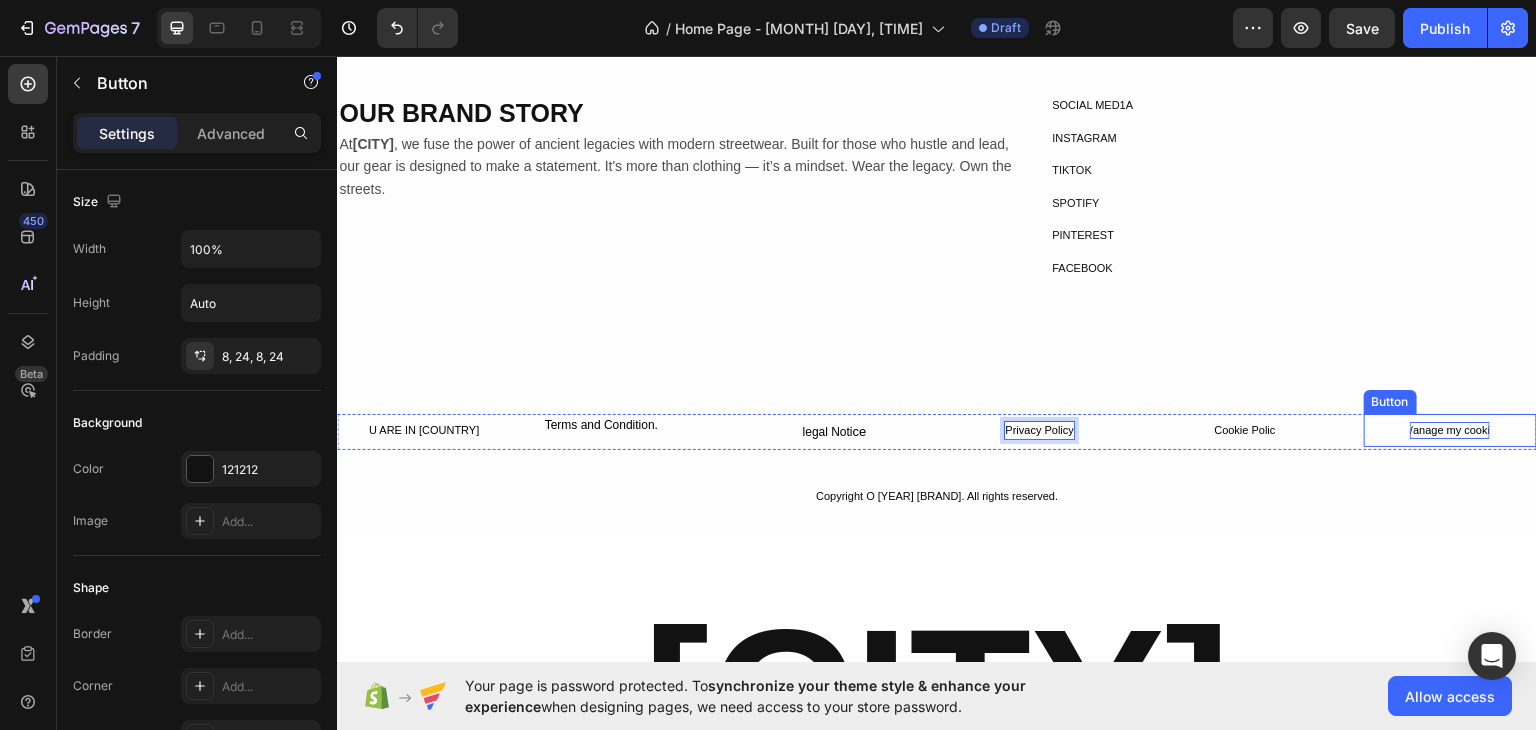 click on "/anage my cooki" at bounding box center (1450, 429) 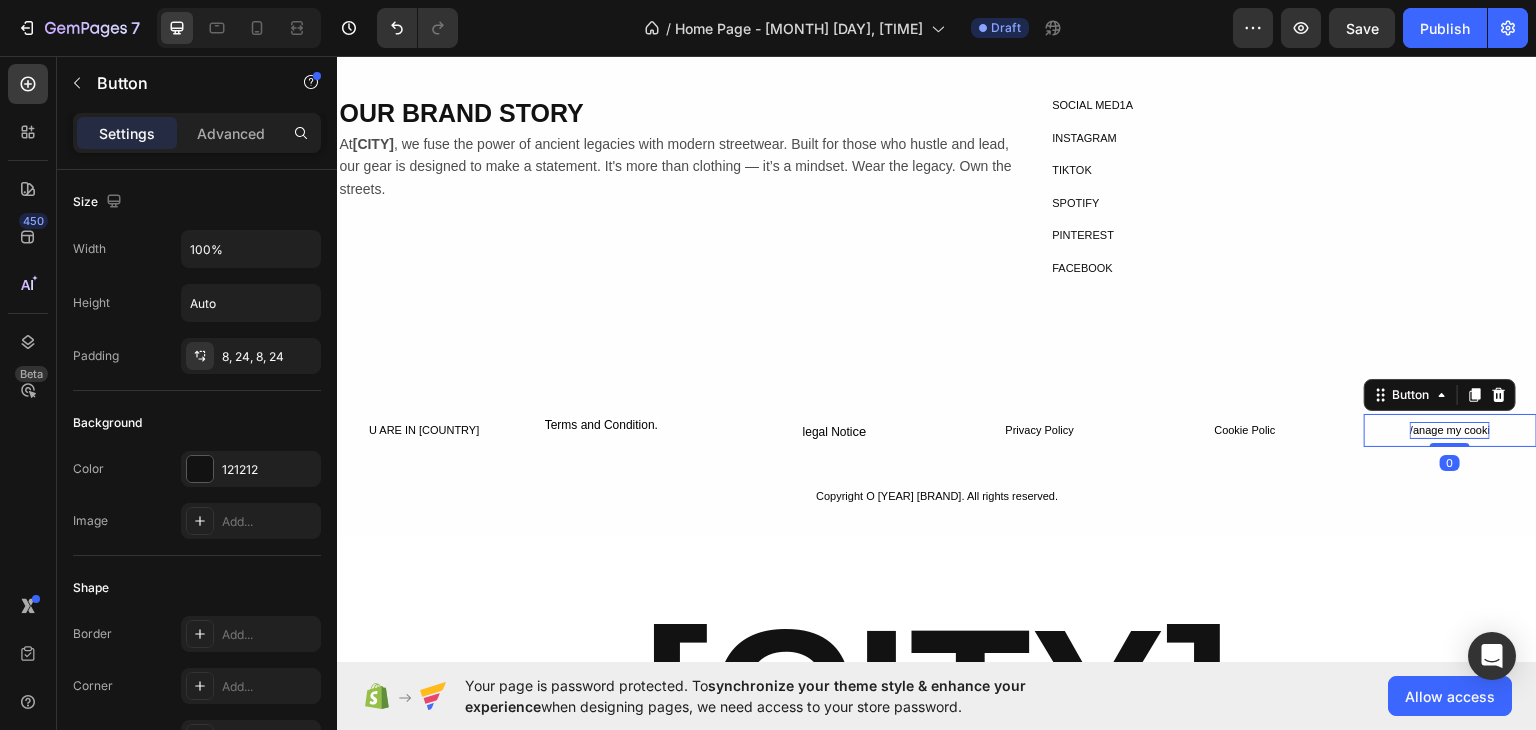 click on "/anage my cooki" at bounding box center [1450, 429] 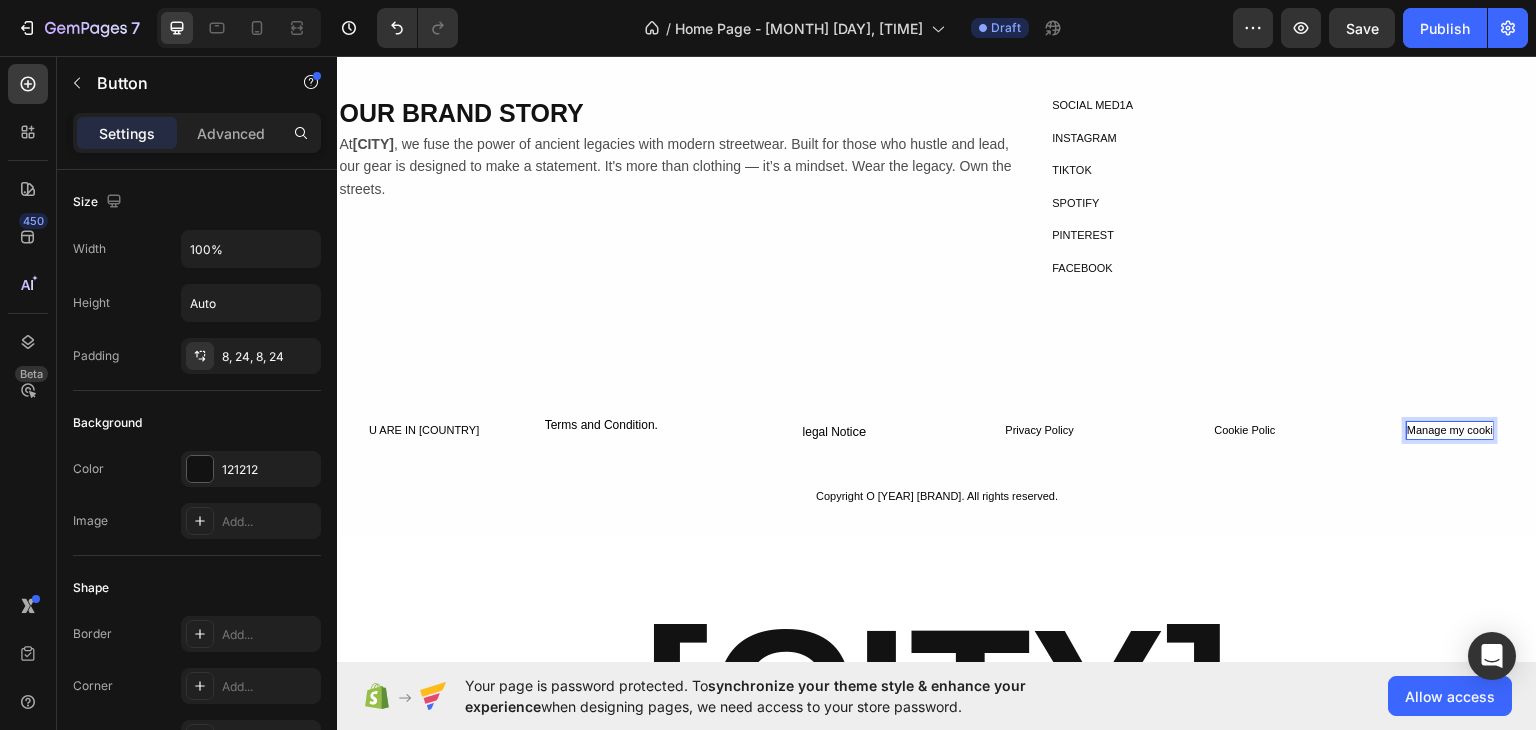 click on "Manage my cooki" at bounding box center [1450, 429] 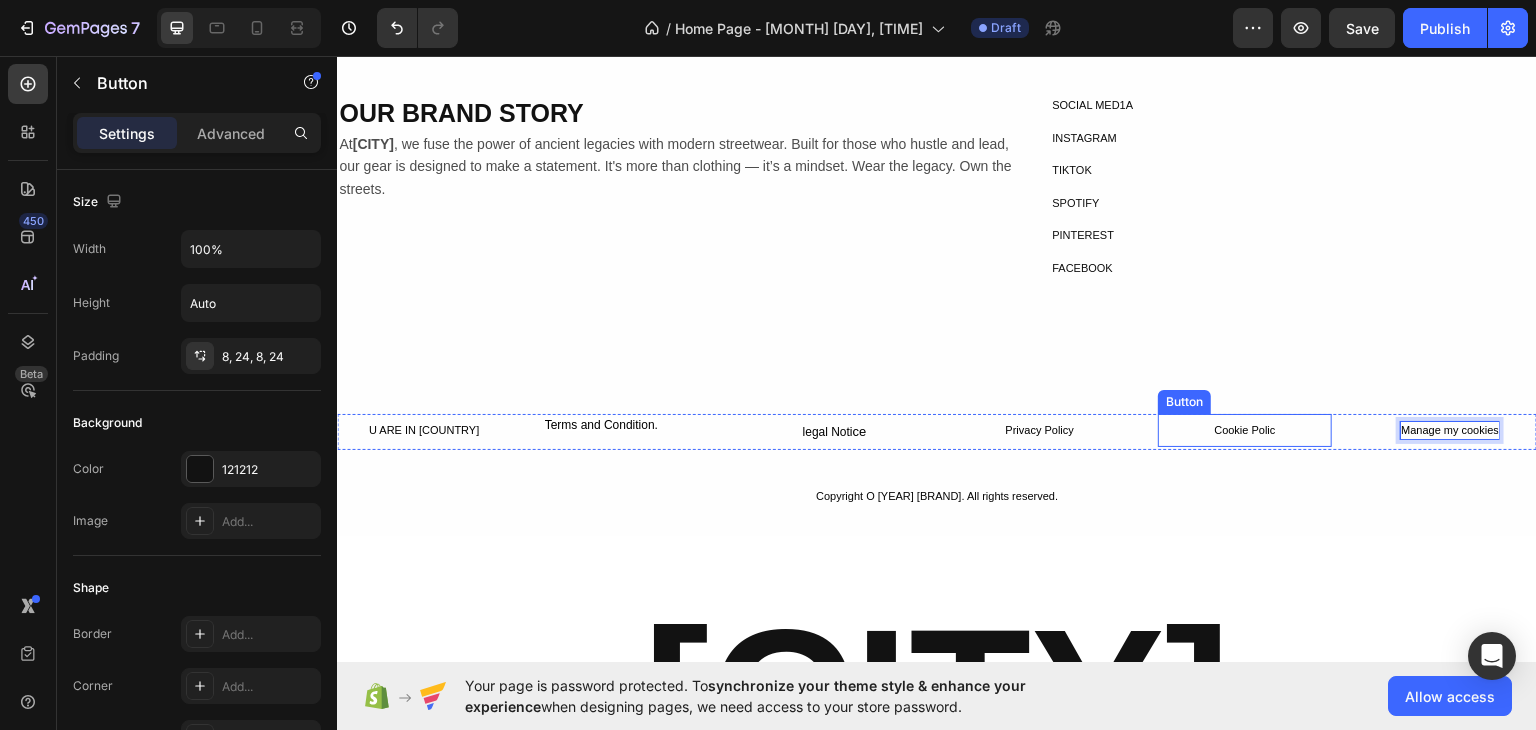 click on "Cookie Polic" at bounding box center (1244, 429) 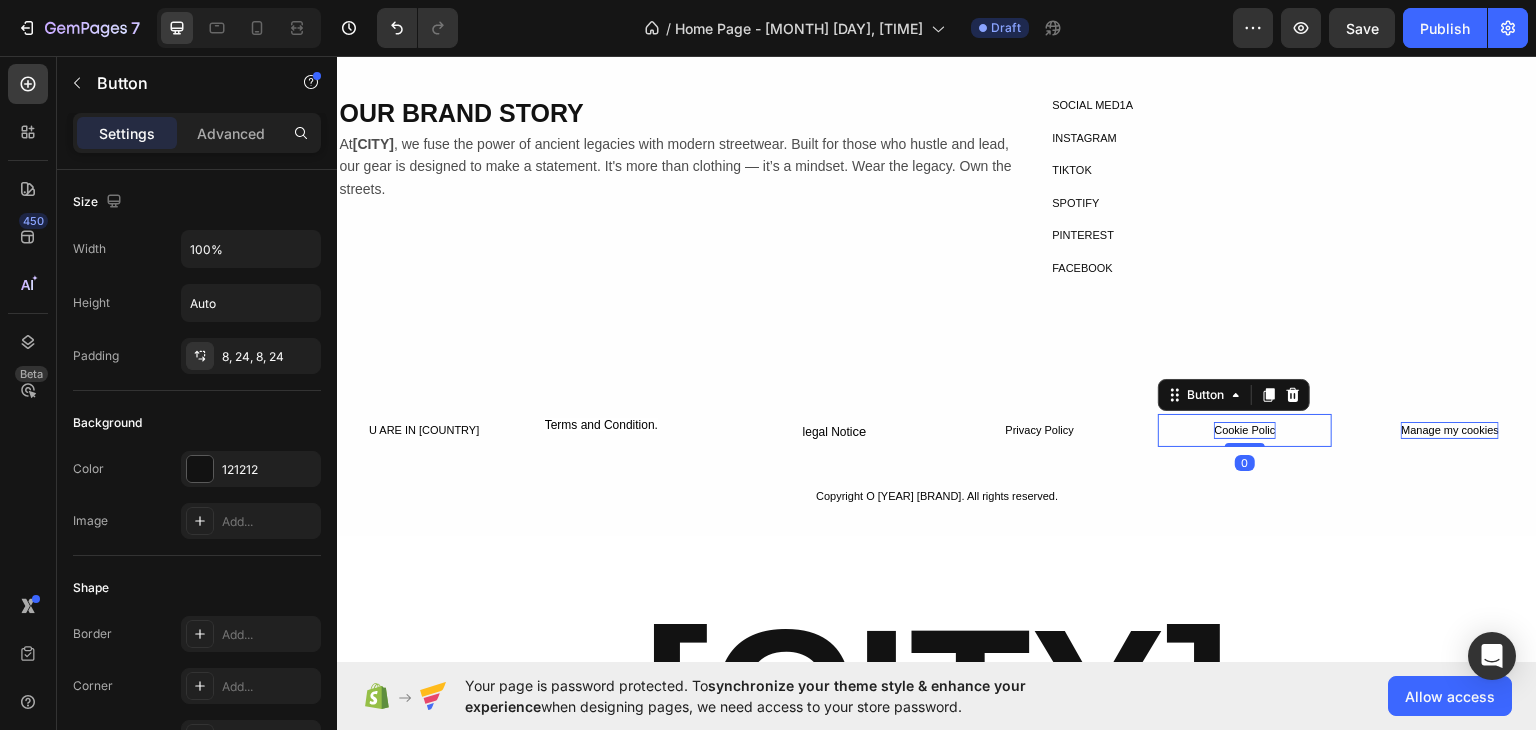 click on "Cookie Polic" at bounding box center (1244, 429) 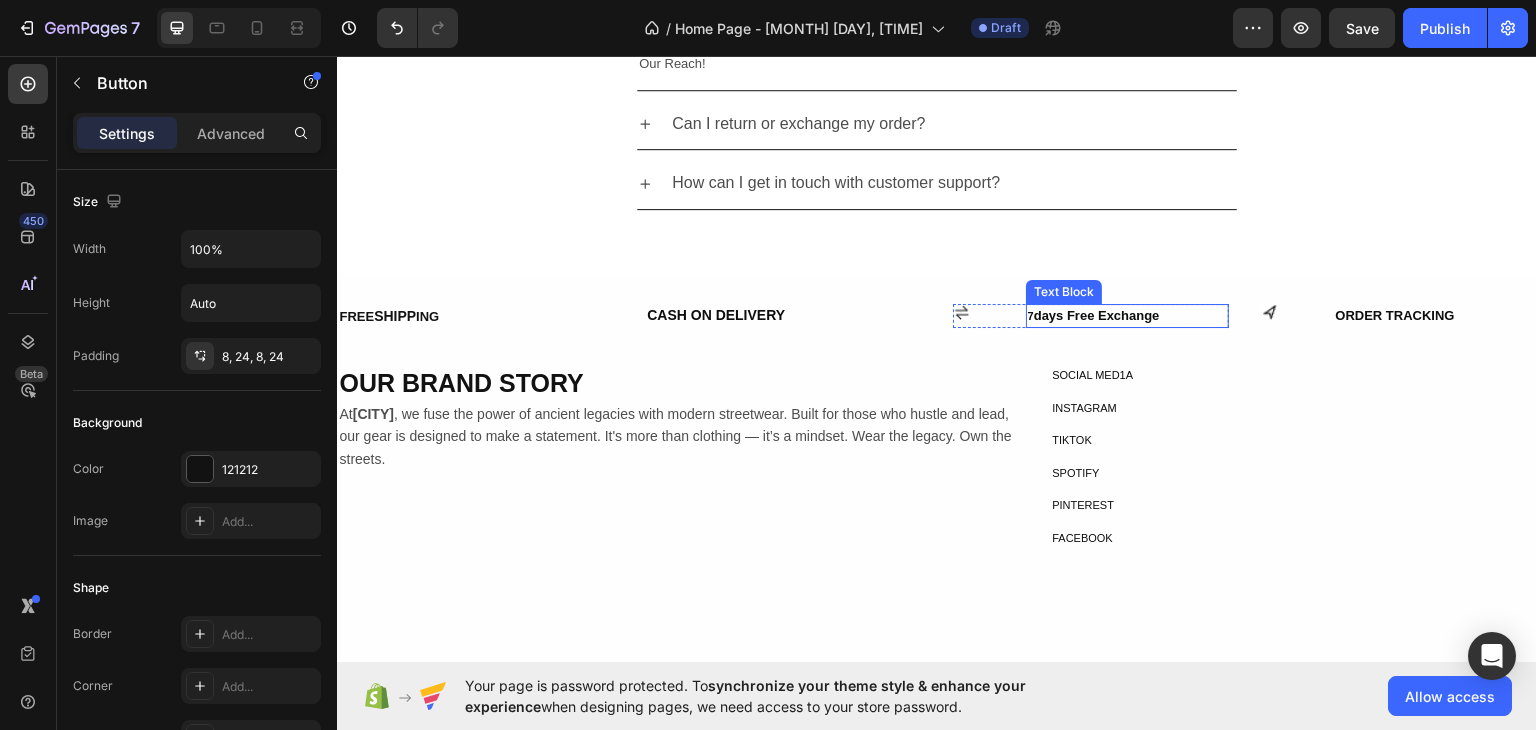 scroll, scrollTop: 2312, scrollLeft: 0, axis: vertical 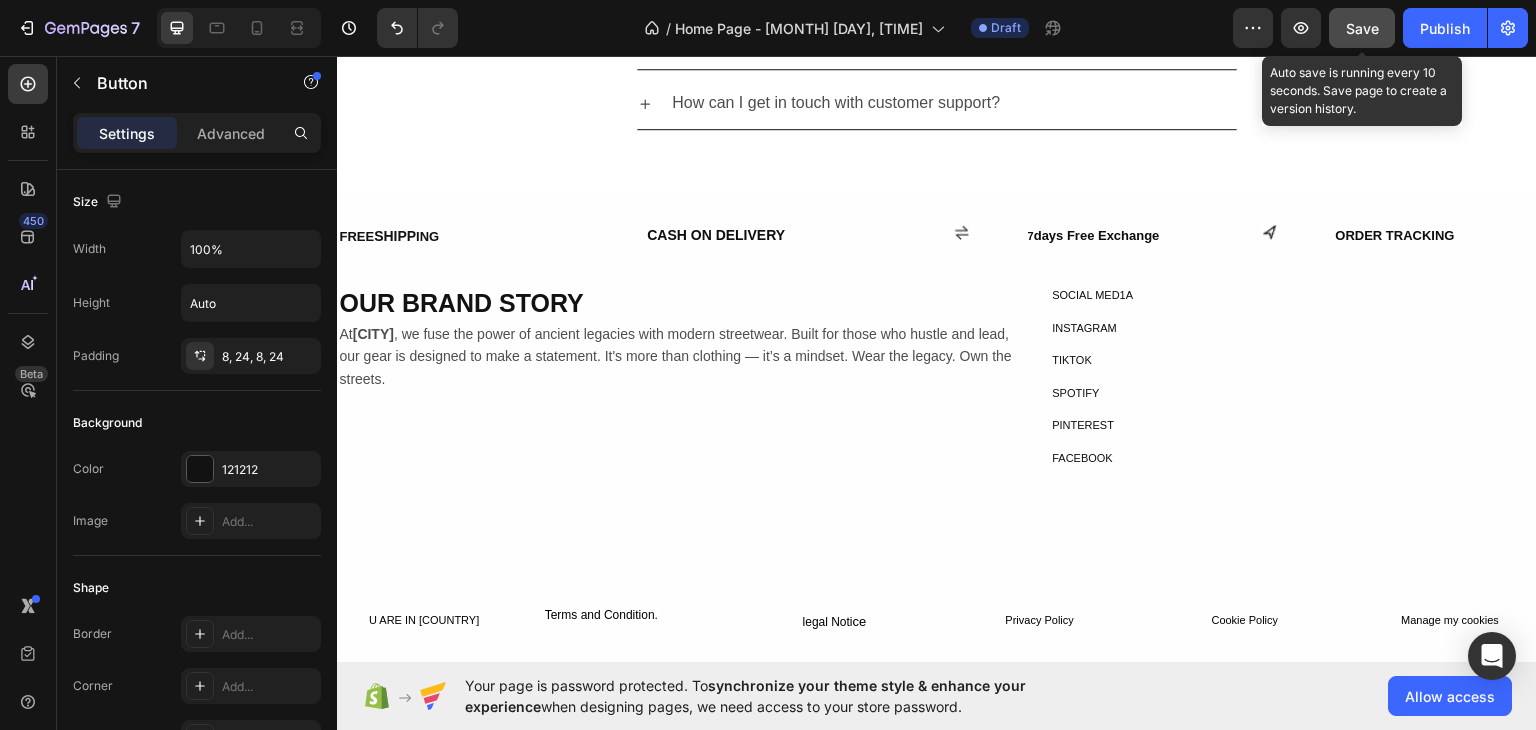 click on "Save" 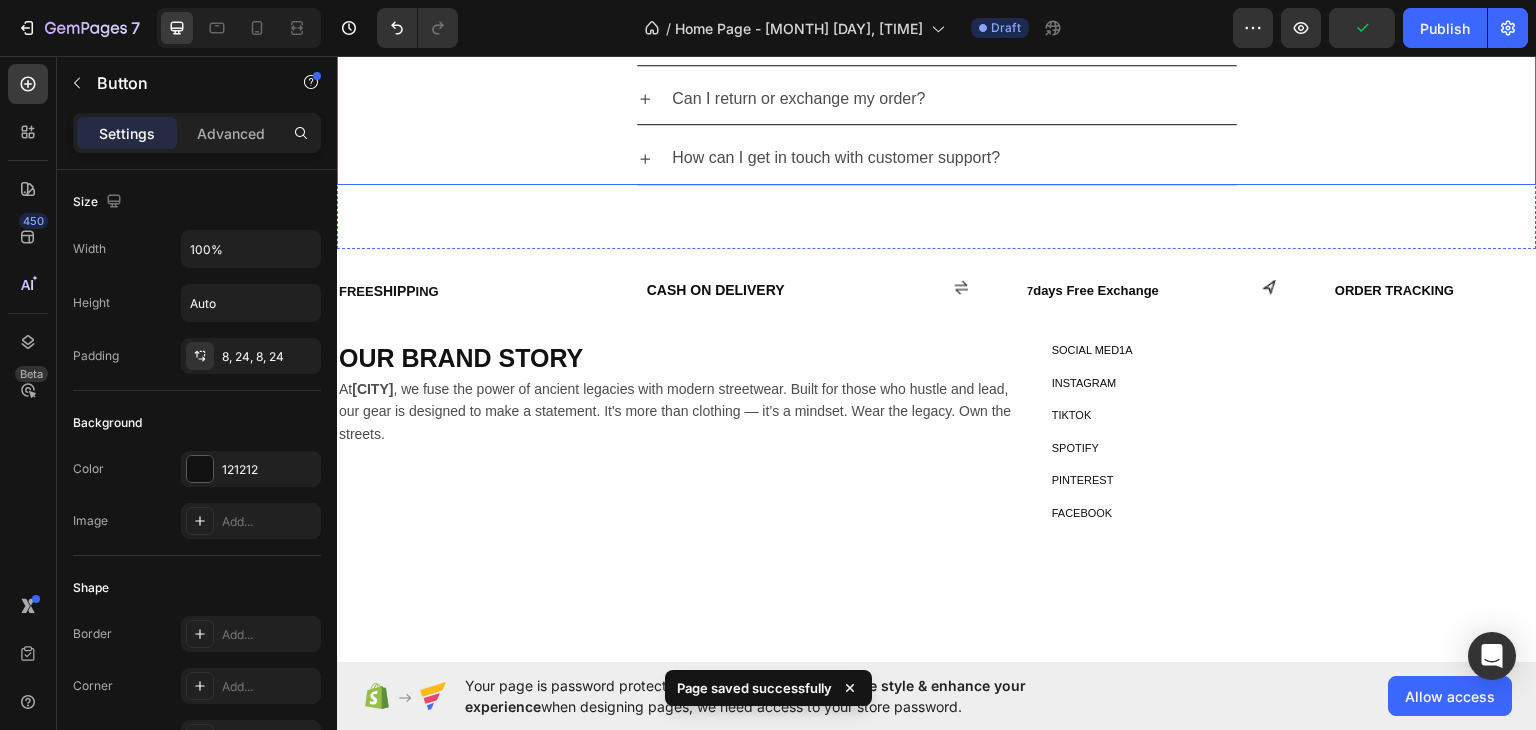 scroll, scrollTop: 2212, scrollLeft: 0, axis: vertical 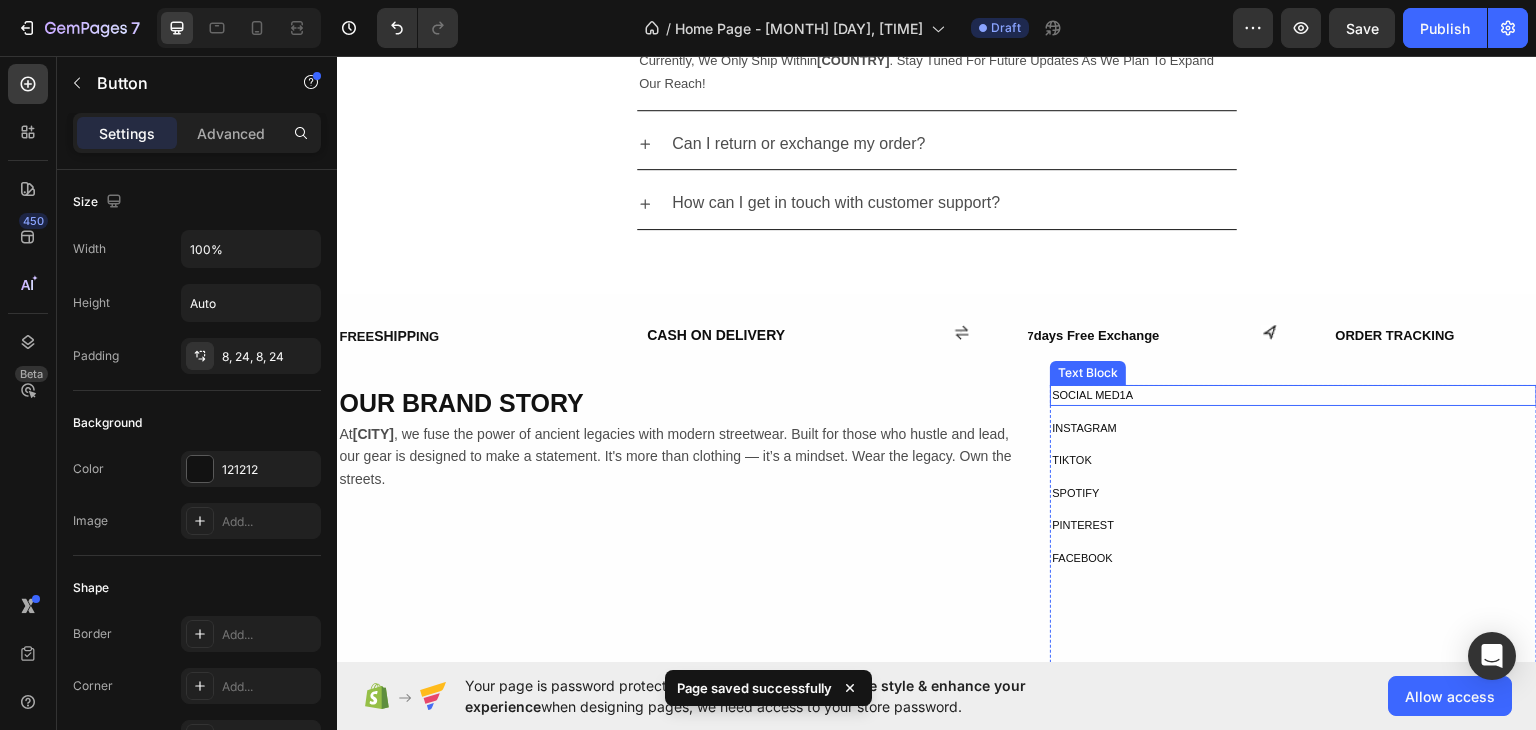 click on "SOCIAL MED1A" at bounding box center [1293, 394] 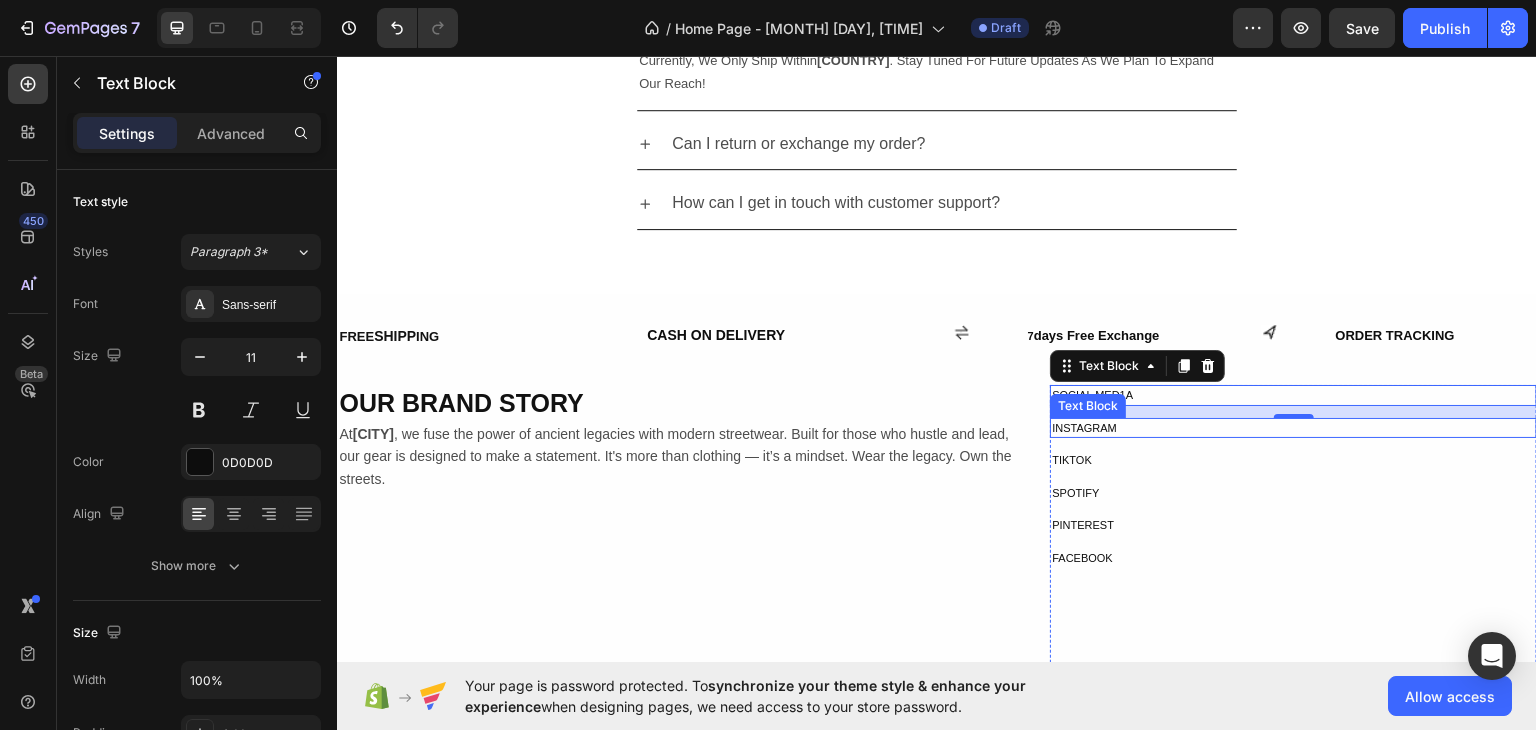 click on "INSTAGRAM" at bounding box center [1293, 427] 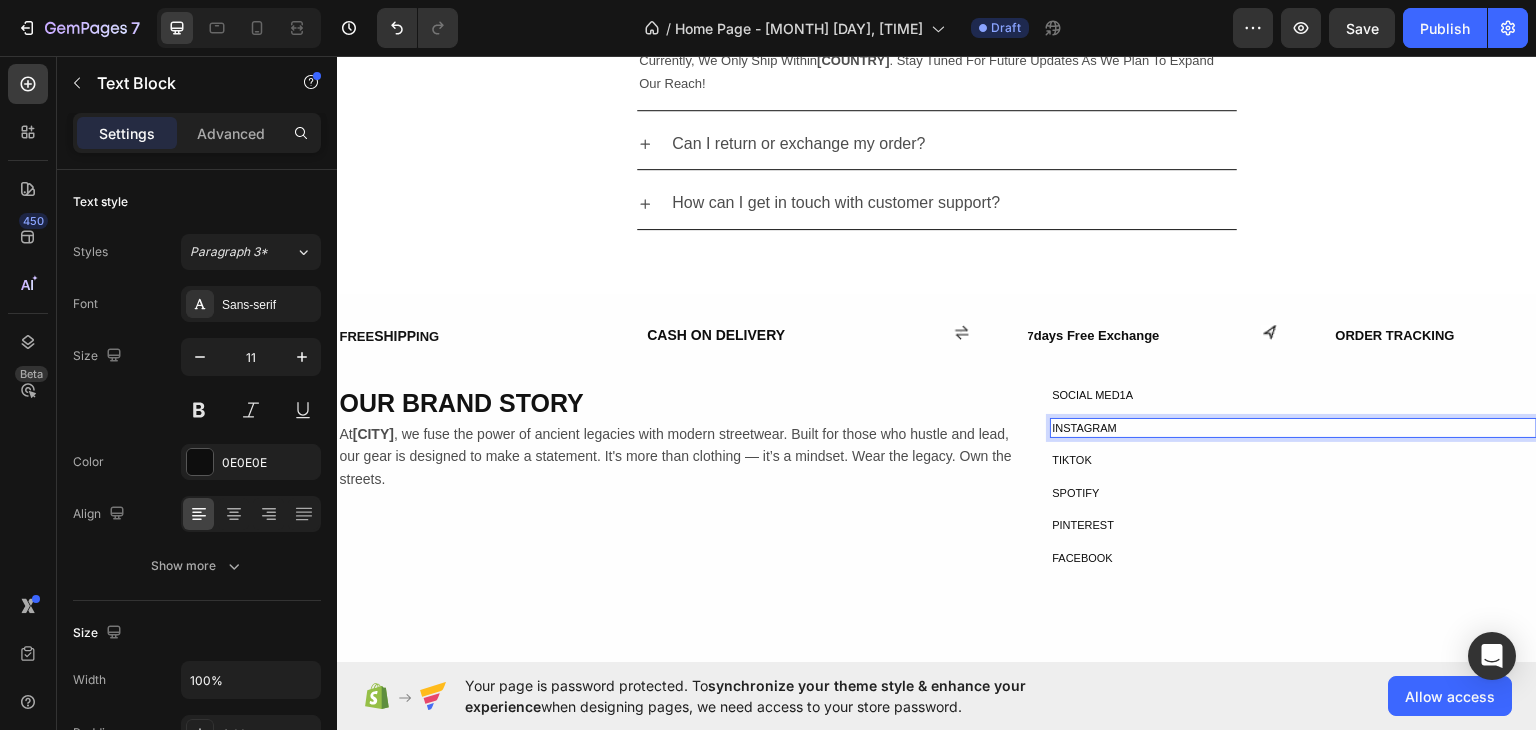 click on "INSTAGRAM" at bounding box center [1293, 427] 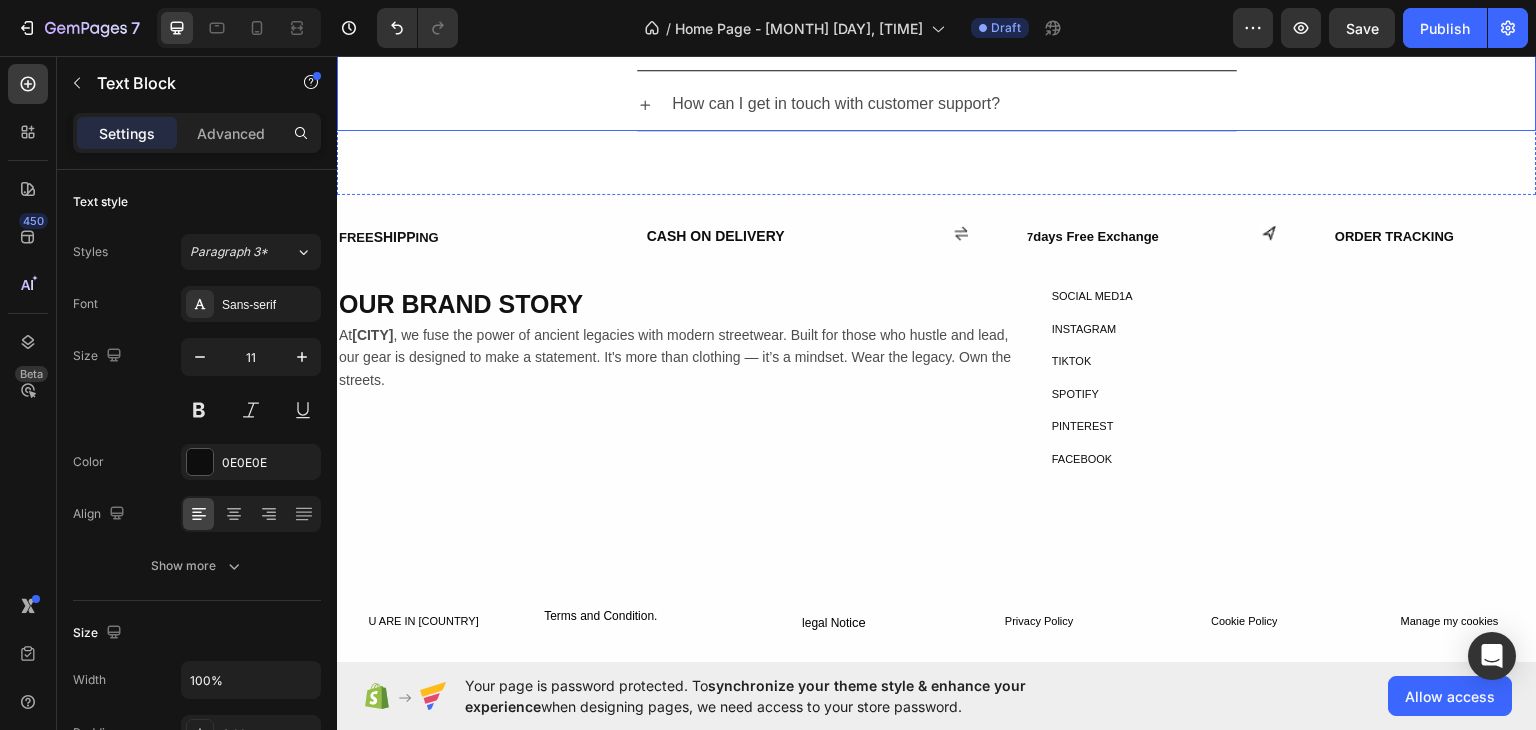 scroll, scrollTop: 2312, scrollLeft: 0, axis: vertical 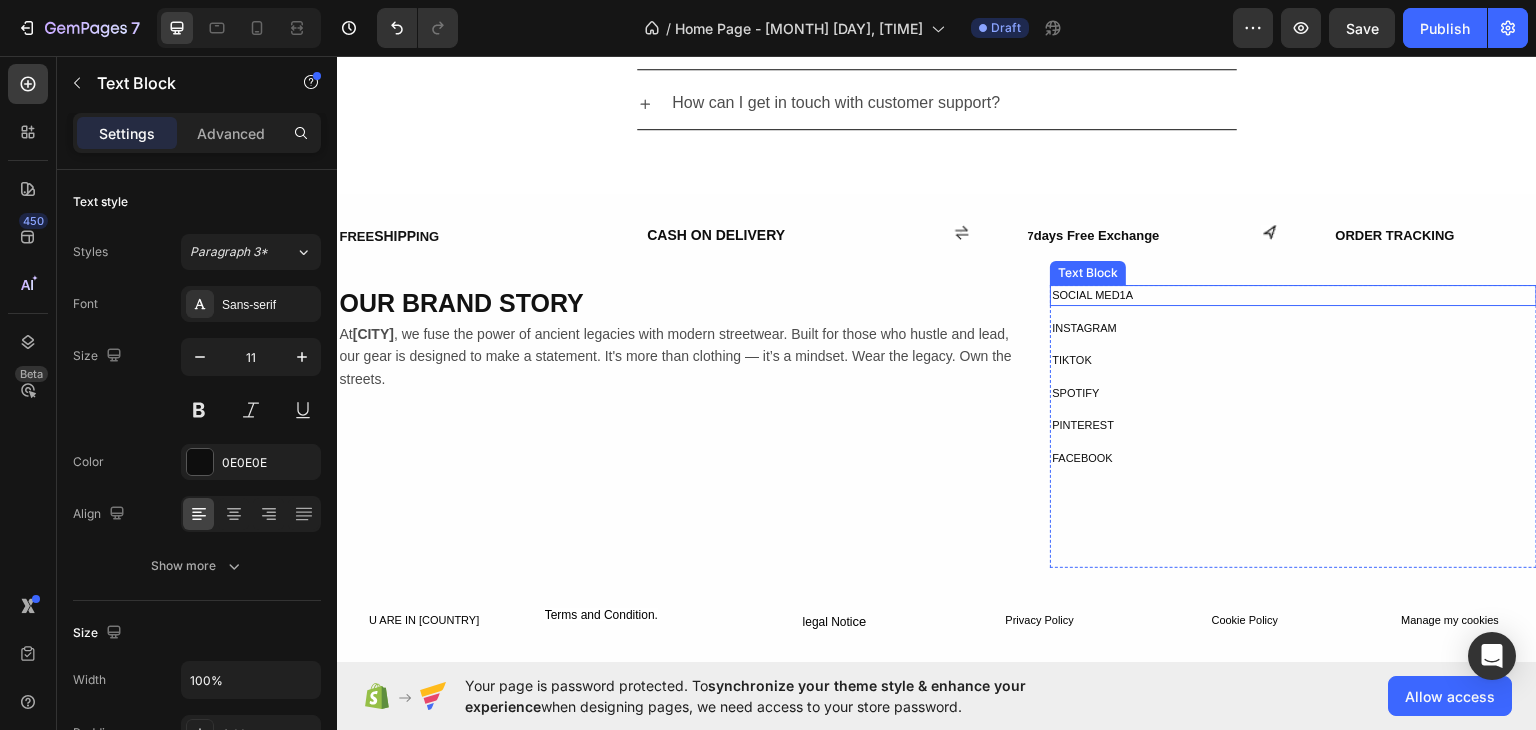 click on "SOCIAL MED1A" at bounding box center [1293, 294] 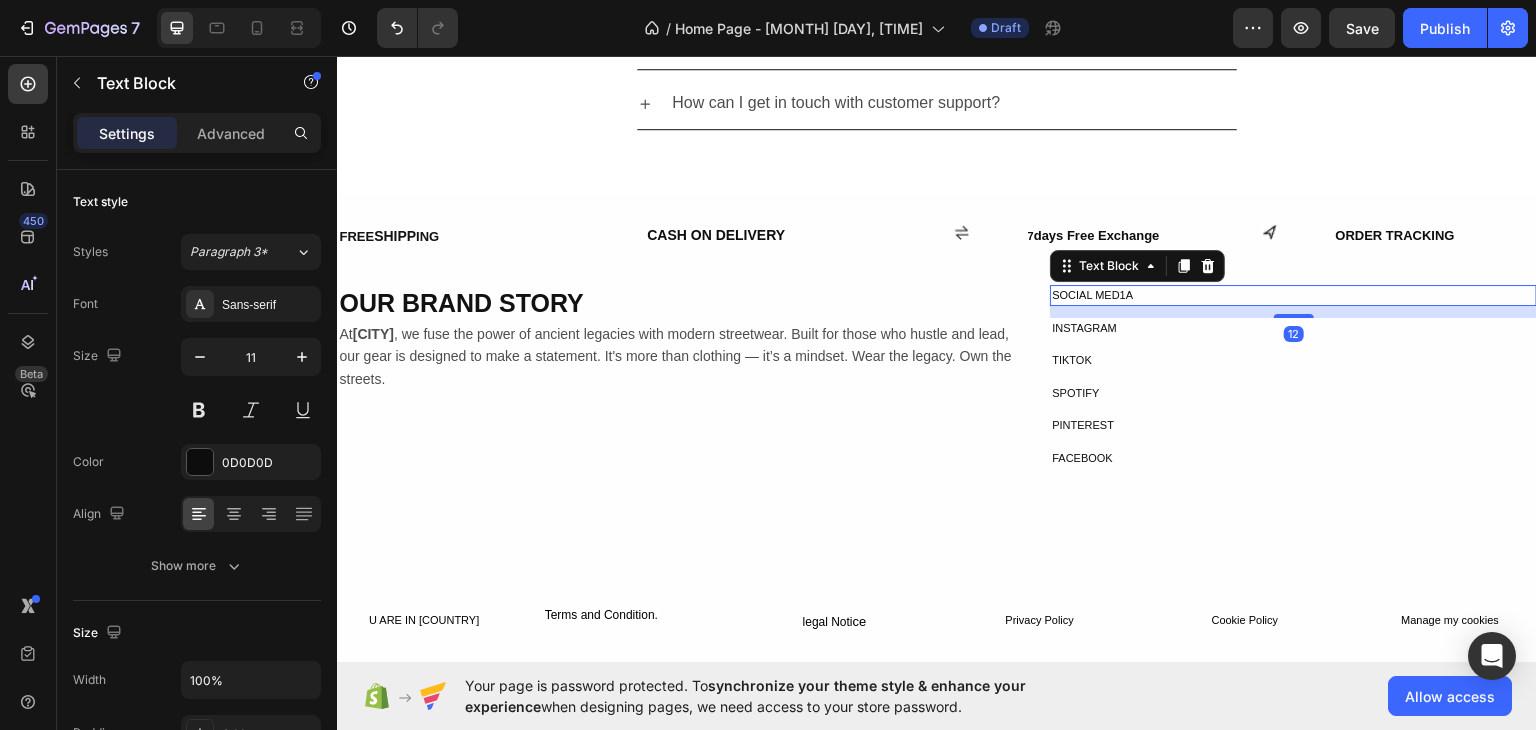 click on "SOCIAL MED1A" at bounding box center (1293, 294) 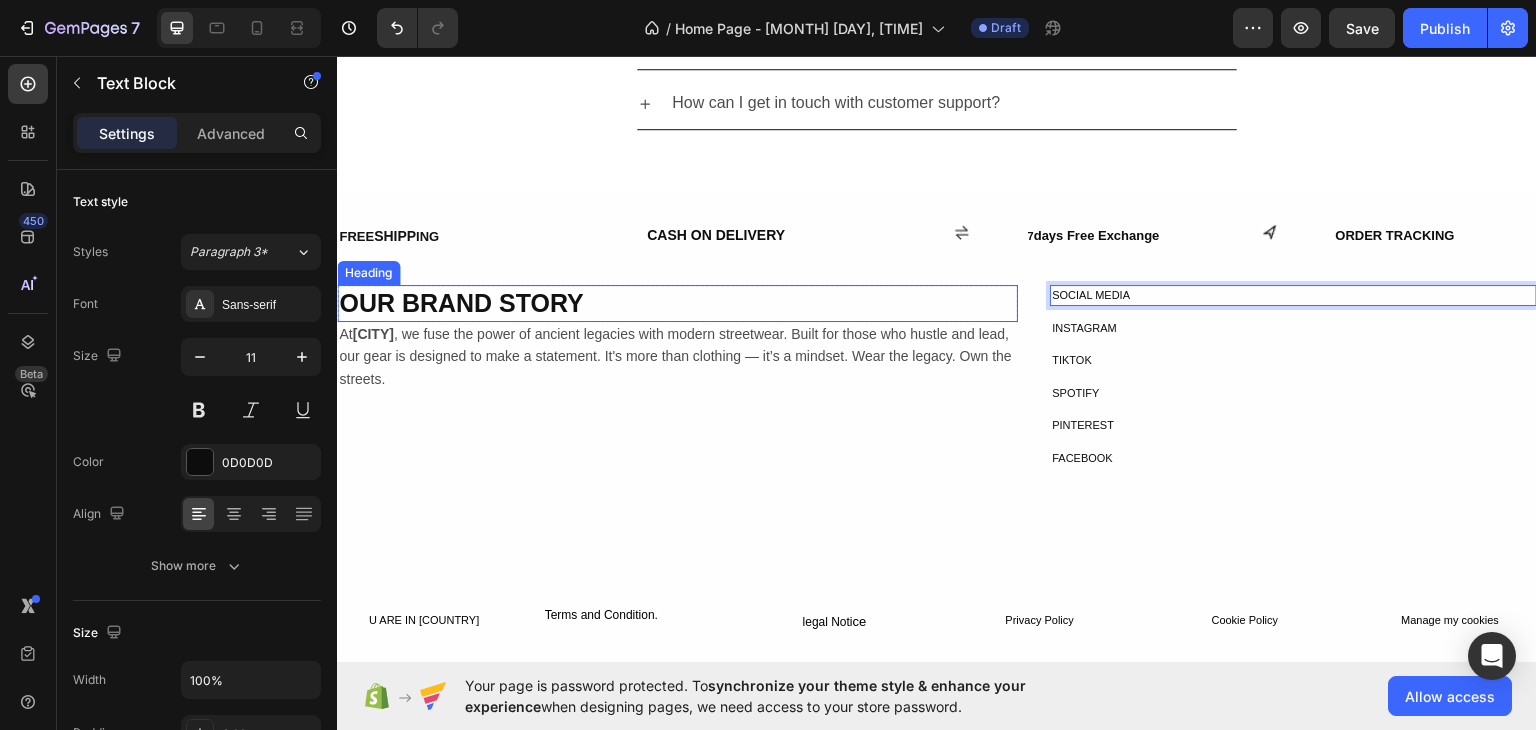 click on "OUR BRAND" at bounding box center (415, 302) 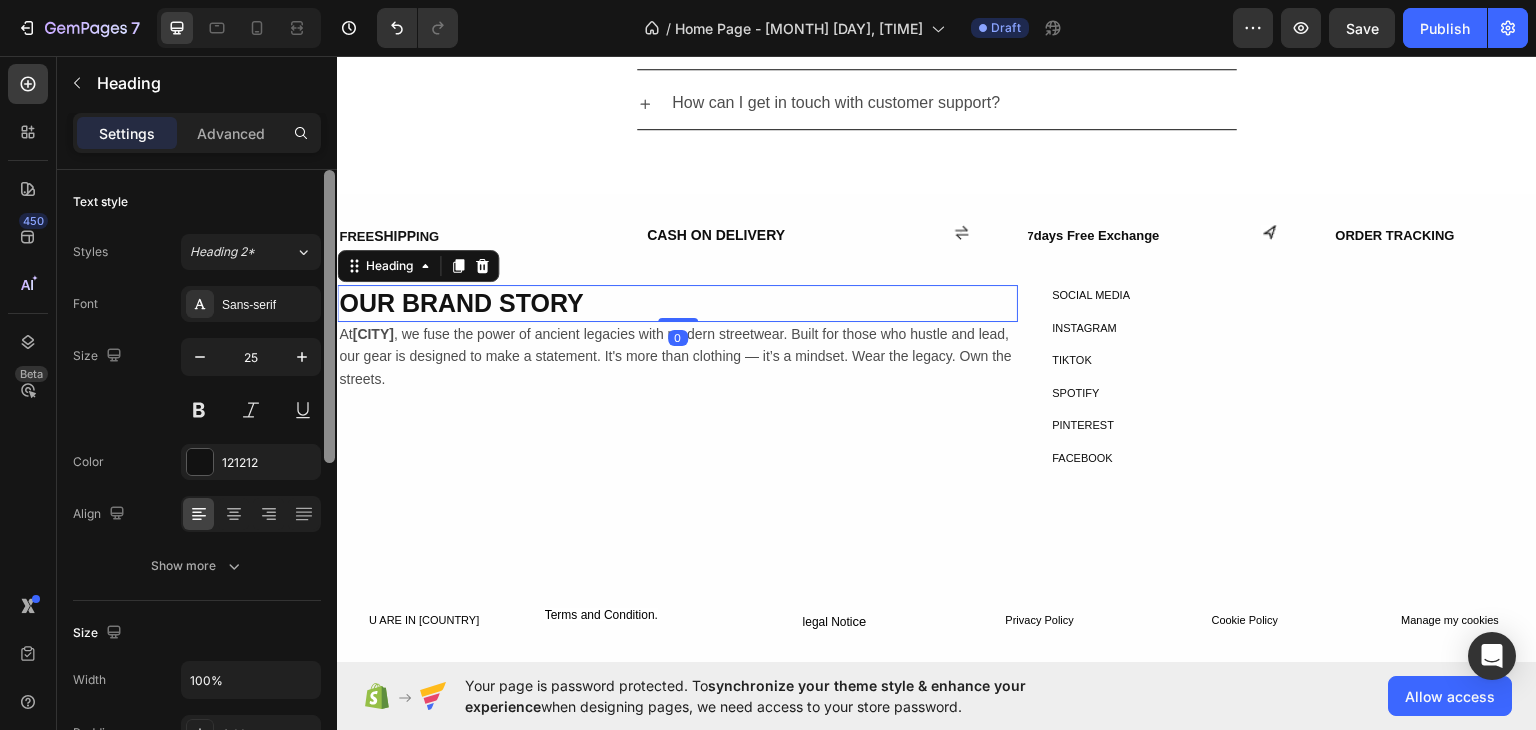 scroll, scrollTop: 616, scrollLeft: 0, axis: vertical 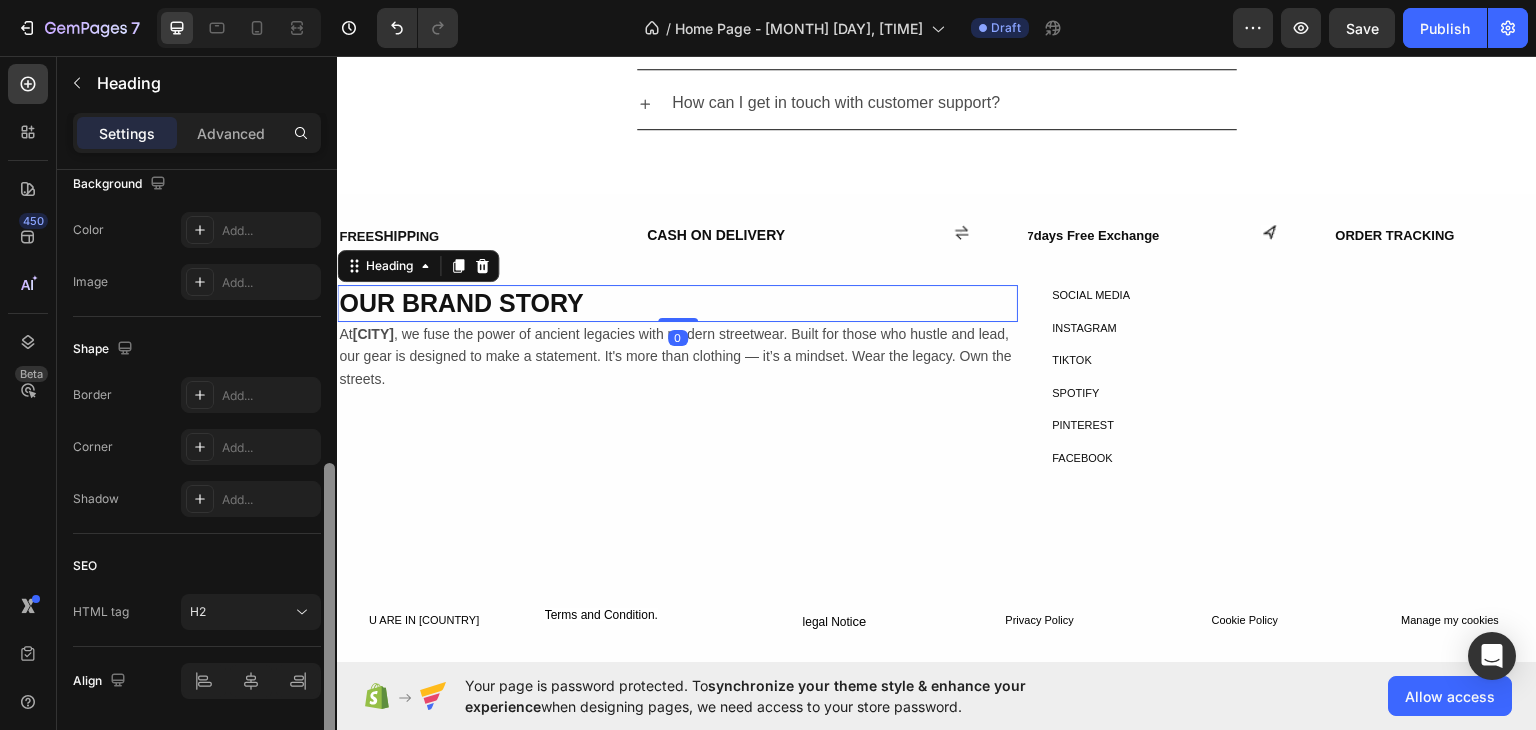 click at bounding box center (329, 478) 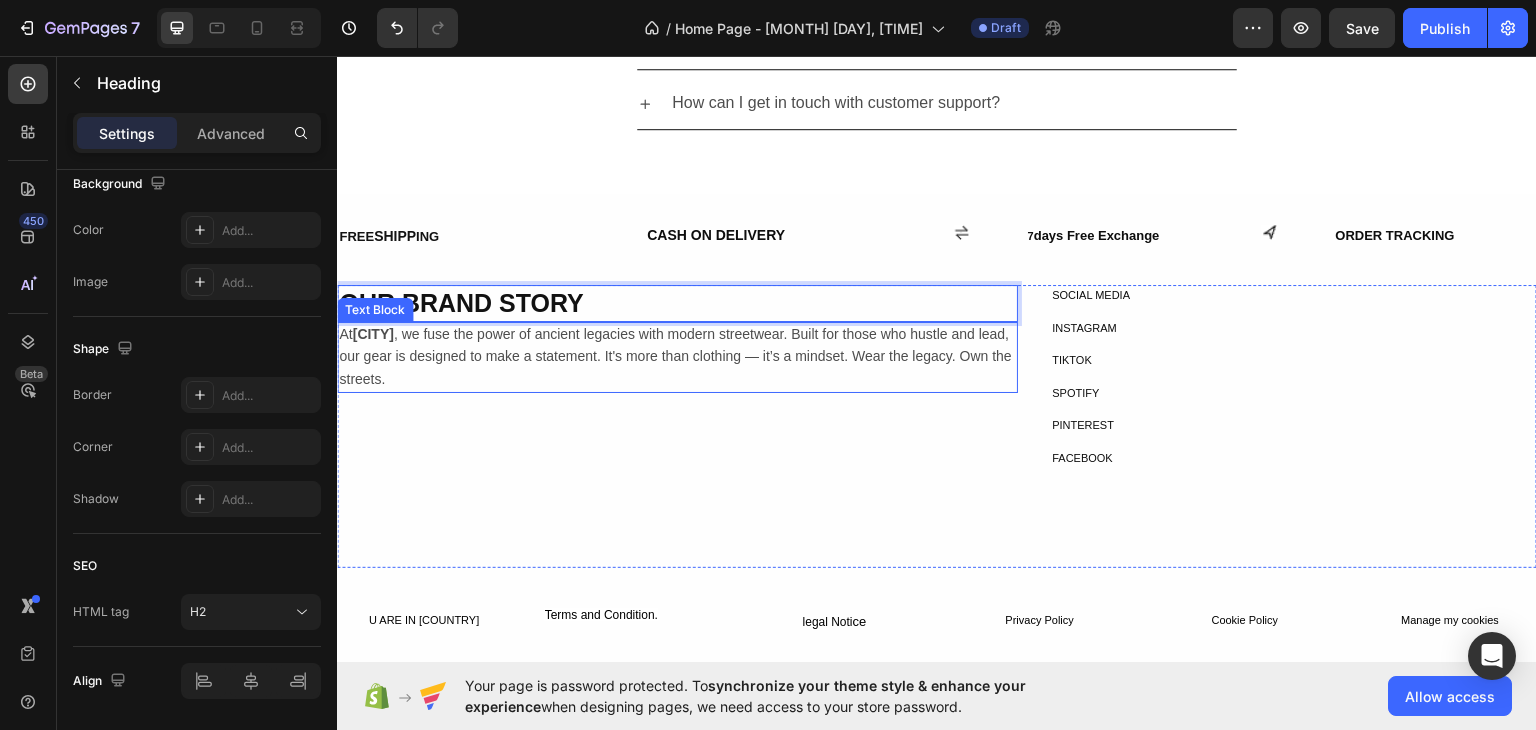 click on "At  Macedon , we fuse the power of ancient legacies with modern streetwear. Built for those who hustle and lead, our gear is designed to make a statement. It's more than clothing — it’s a mindset. Wear the legacy. Own the streets." at bounding box center [675, 355] 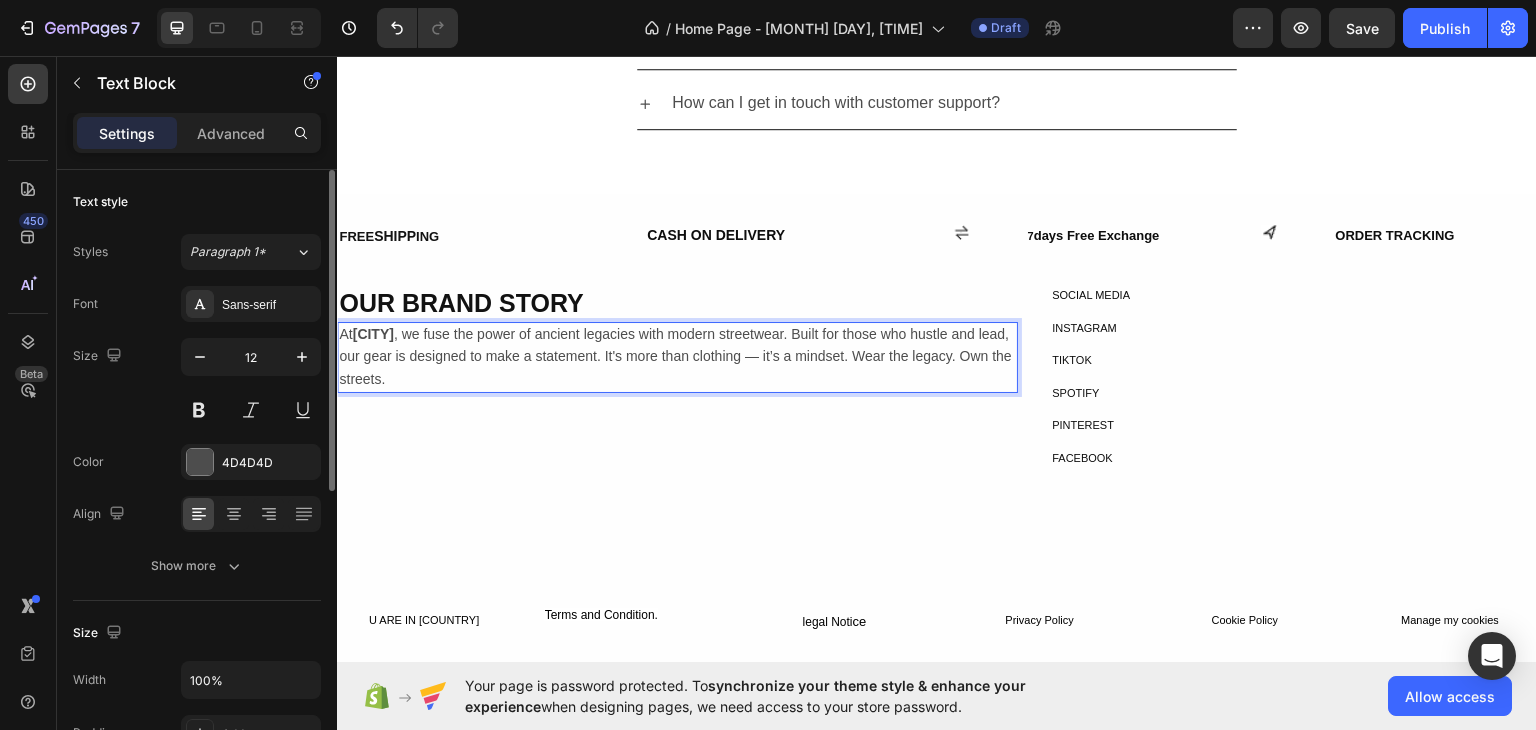 click on "At  Macedon , we fuse the power of ancient legacies with modern streetwear. Built for those who hustle and lead, our gear is designed to make a statement. It's more than clothing — it’s a mindset. Wear the legacy. Own the streets." at bounding box center (675, 355) 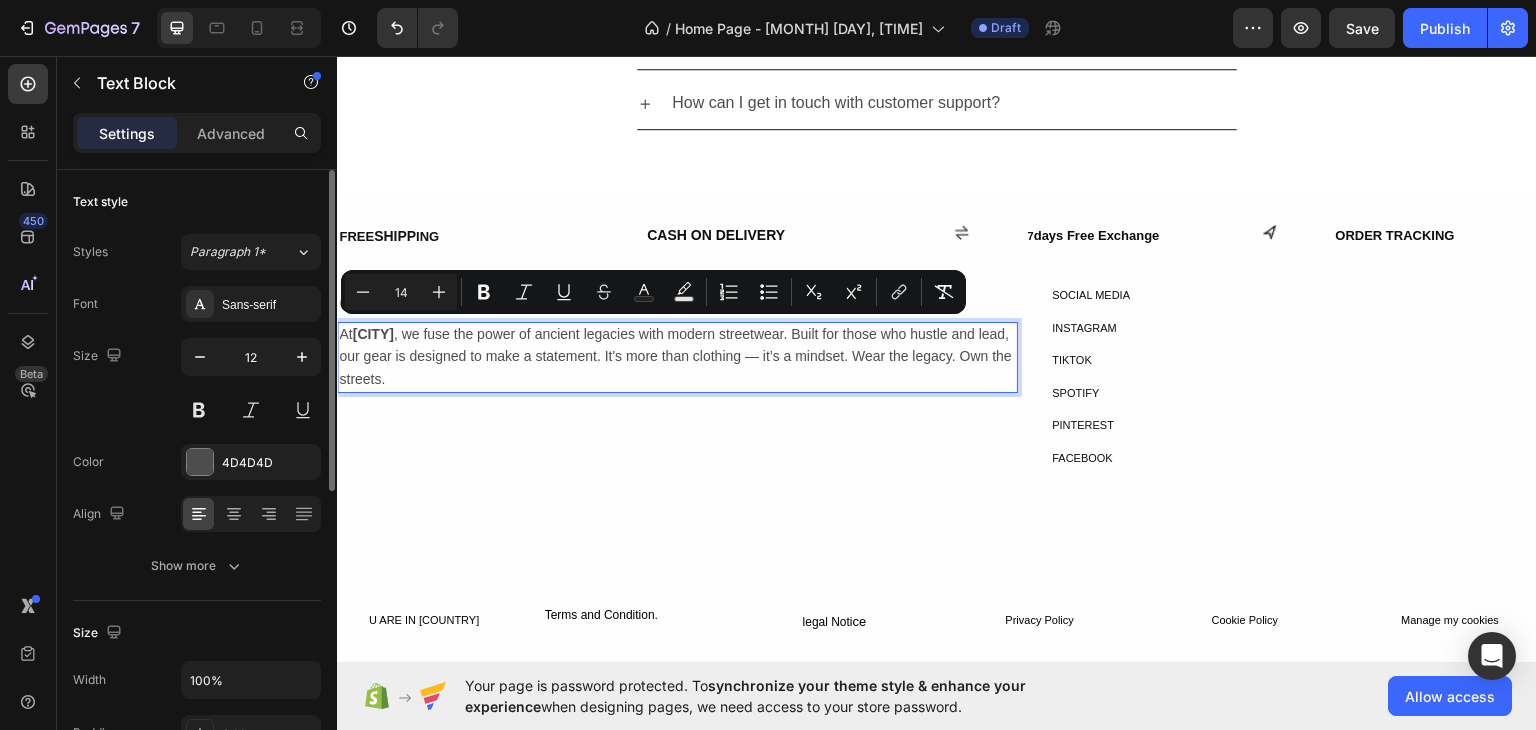 click on "At  Macedon , we fuse the power of ancient legacies with modern streetwear. Built for those who hustle and lead, our gear is designed to make a statement. It's more than clothing — it’s a mindset. Wear the legacy. Own the streets." at bounding box center (675, 355) 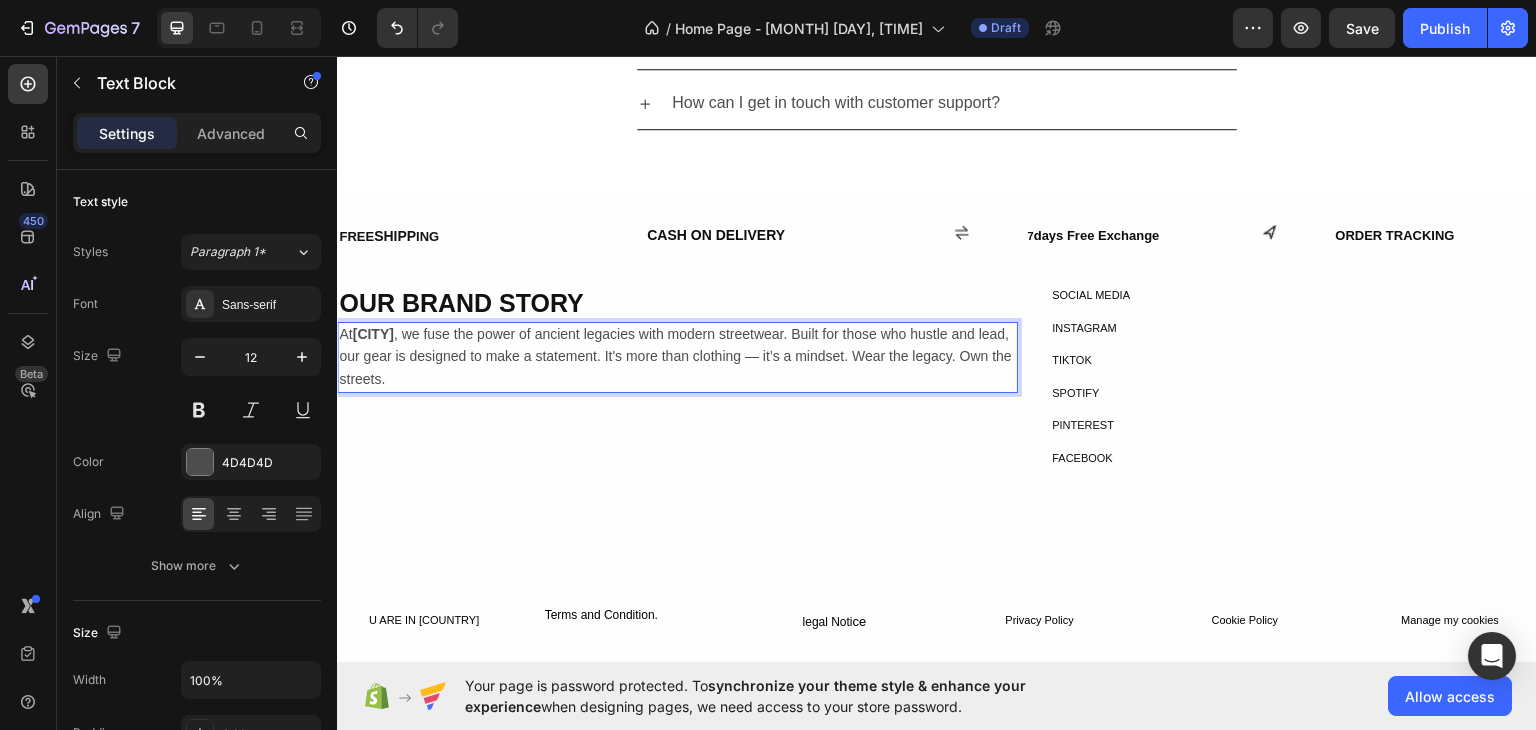 click on "At  Macedon , we fuse the power of ancient legacies with modern streetwear. Built for those who hustle and lead, our gear is designed to make a statement. It's more than clothing — it’s a mindset. Wear the legacy. Own the streets." at bounding box center [675, 355] 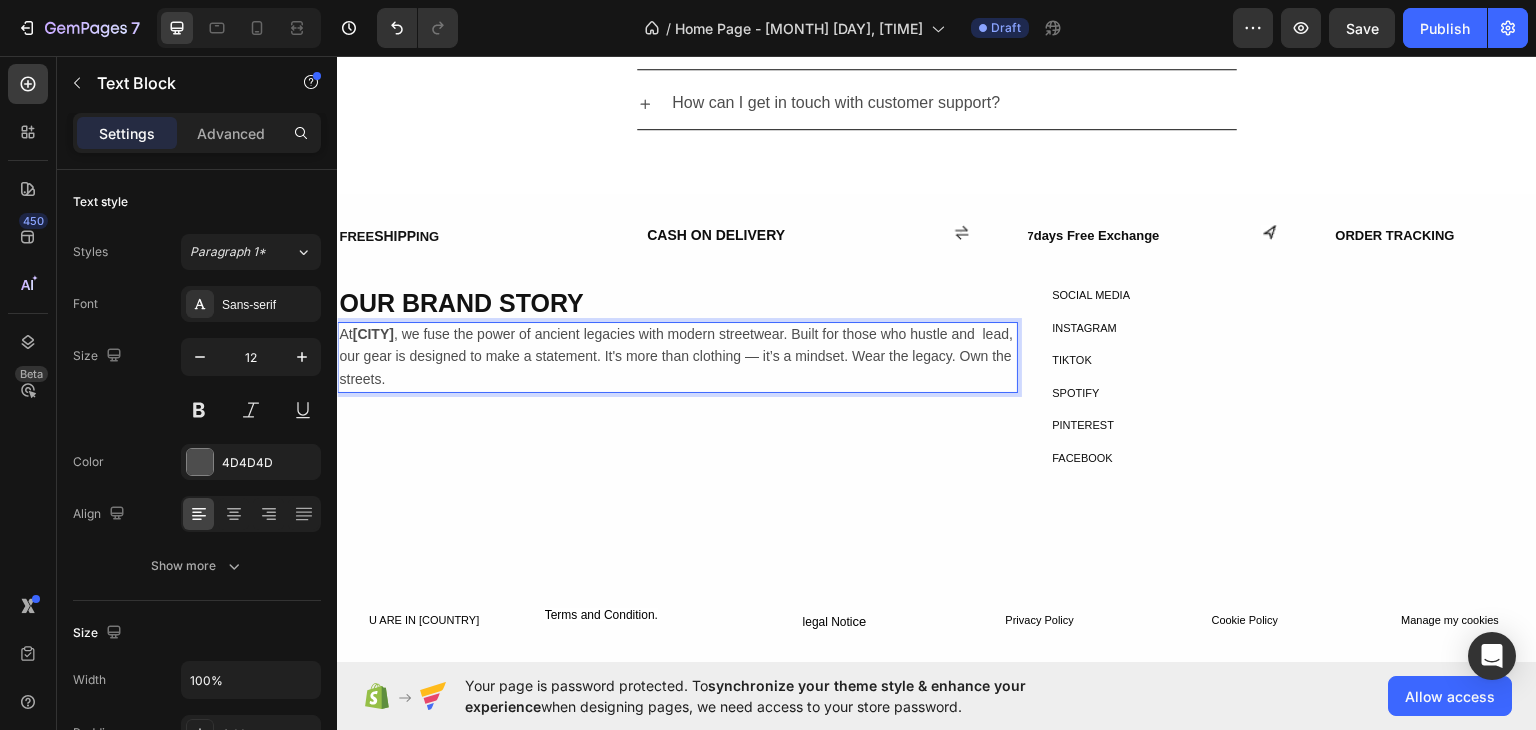 click on "At  Macedon , we fuse the power of ancient legacies with modern streetwear. Built for those who hustle and  lead, our gear is designed to make a statement. It's more than clothing — it’s a mindset. Wear the legacy. Own the streets." at bounding box center (677, 357) 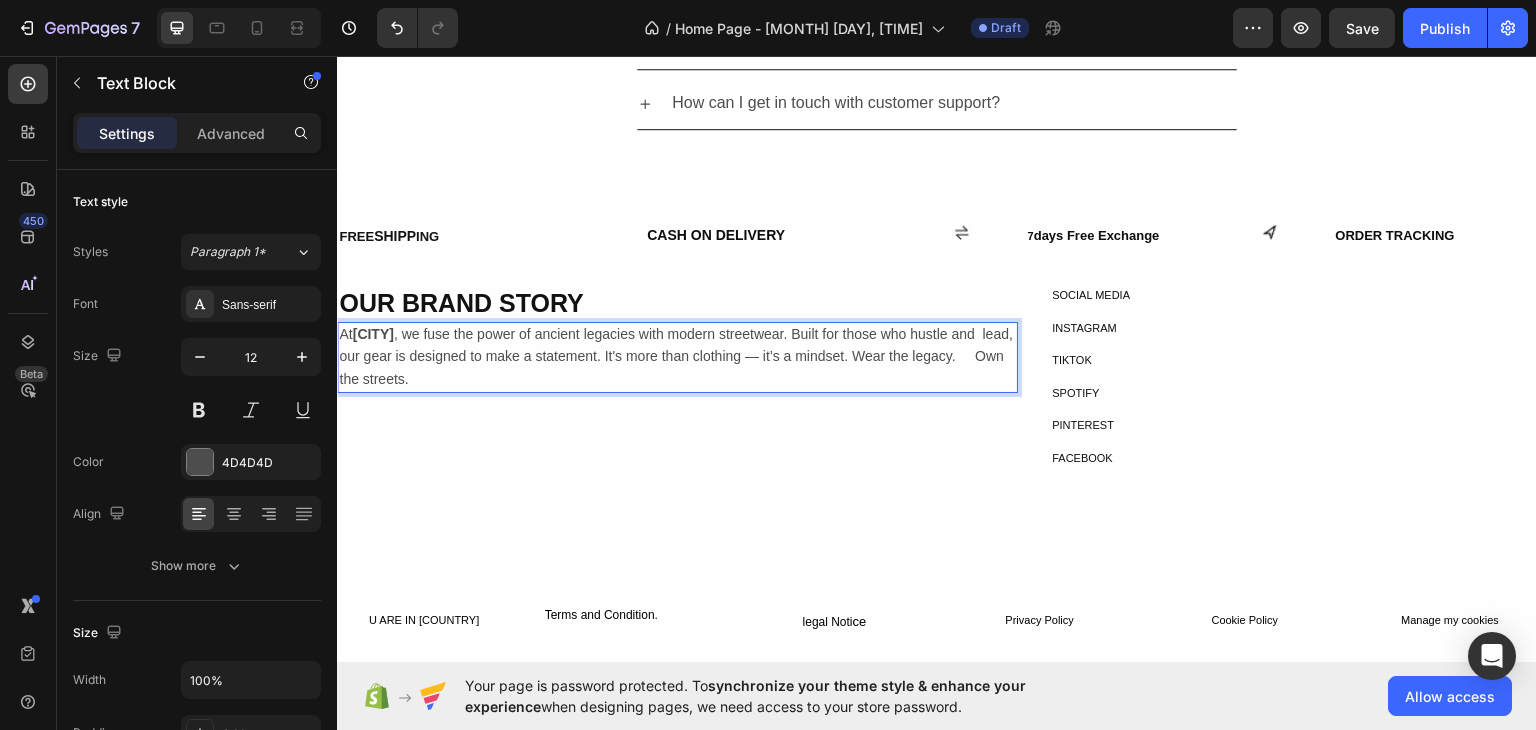 click on "At  Macedon , we fuse the power of ancient legacies with modern streetwear. Built for those who hustle and  lead, our gear is designed to make a statement. It's more than clothing — it’s a mindset. Wear the legacy.     Own the streets." at bounding box center [676, 355] 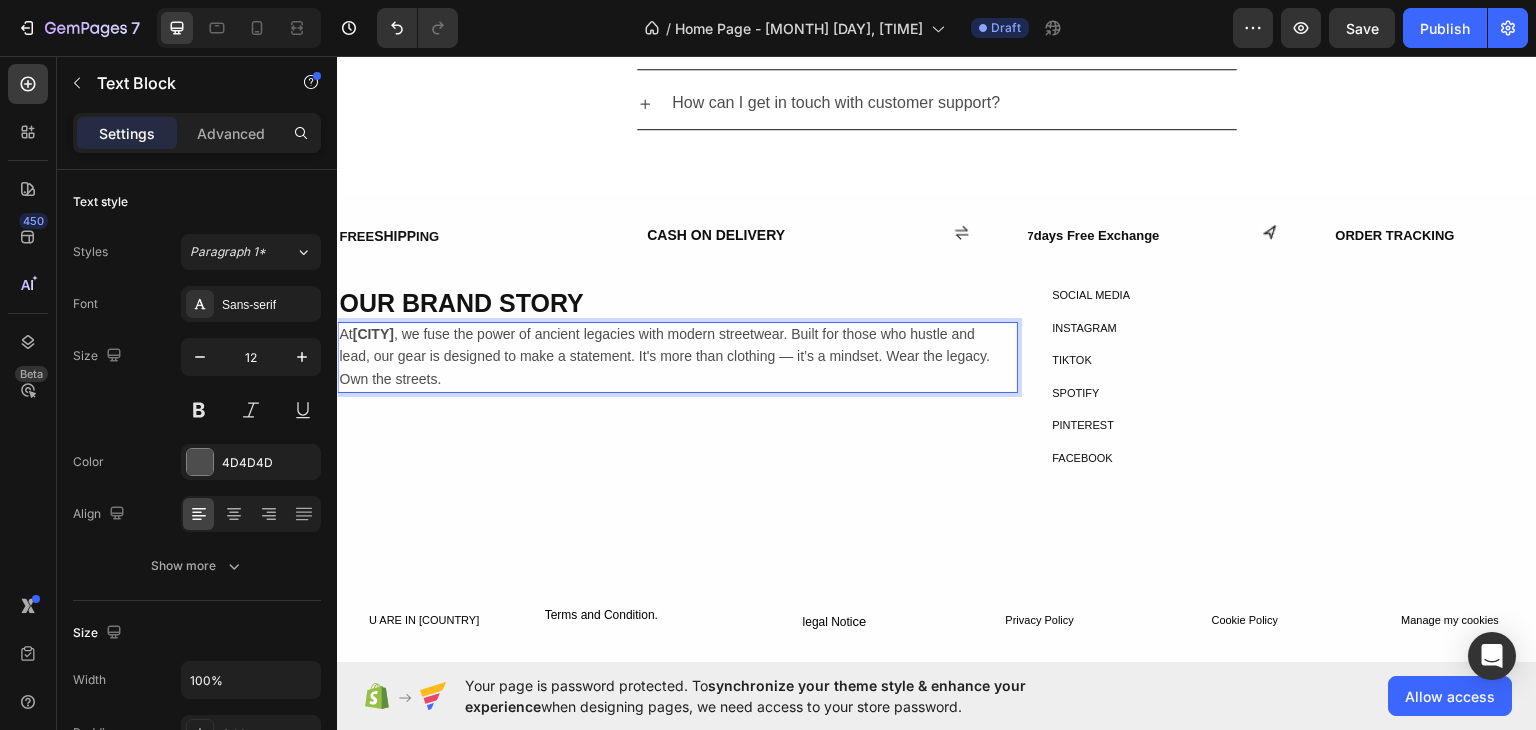 click on "At  Macedon , we fuse the power of ancient legacies with modern streetwear. Built for those who hustle and   lead, our gear is designed to make a statement. It's more than clothing — it’s a mindset. Wear the legacy.     Own the streets." at bounding box center [672, 355] 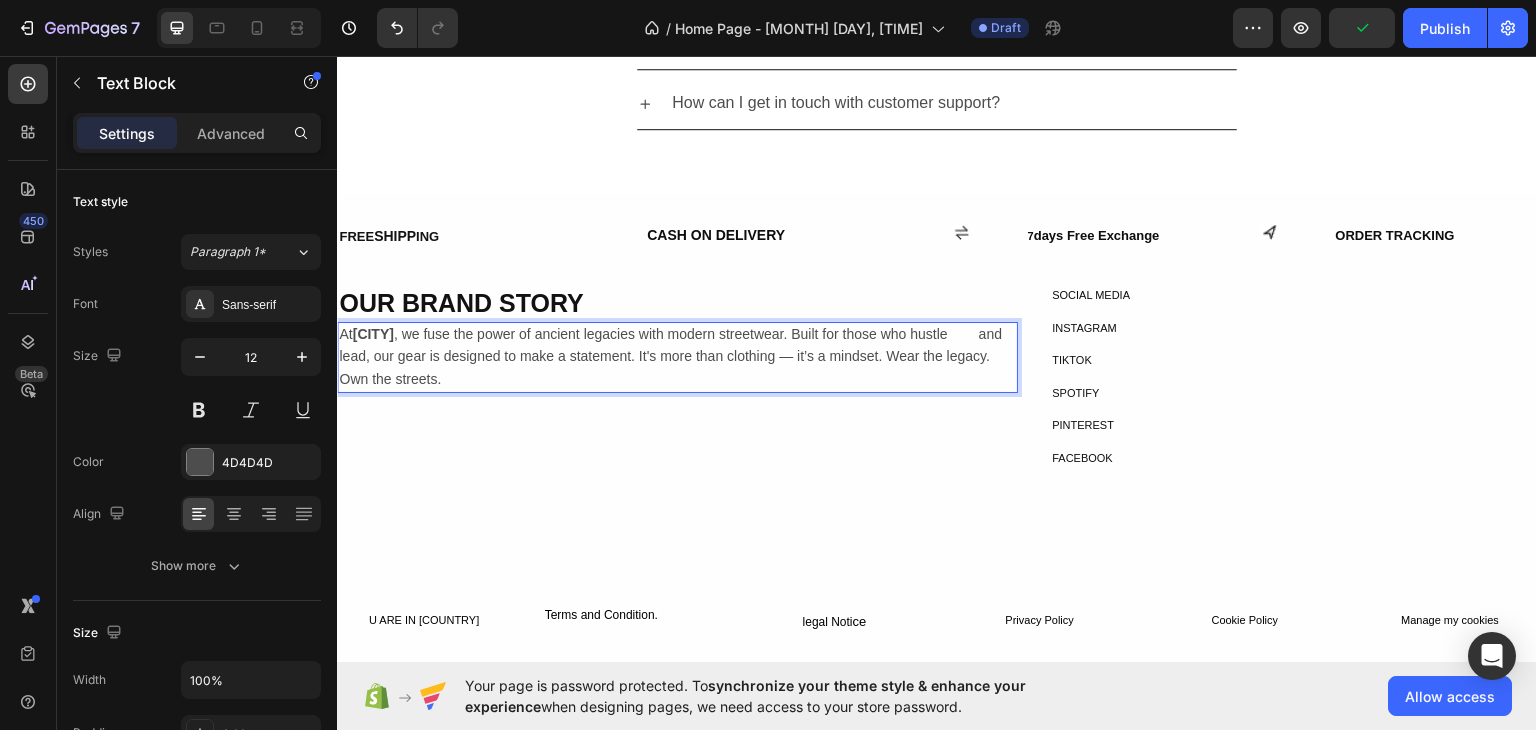 click on "At  Macedon , we fuse the power of ancient legacies with modern streetwear. Built for those who hustle         and   lead, our gear is designed to make a statement. It's more than clothing — it’s a mindset. Wear the legacy.     Own the streets." at bounding box center (674, 355) 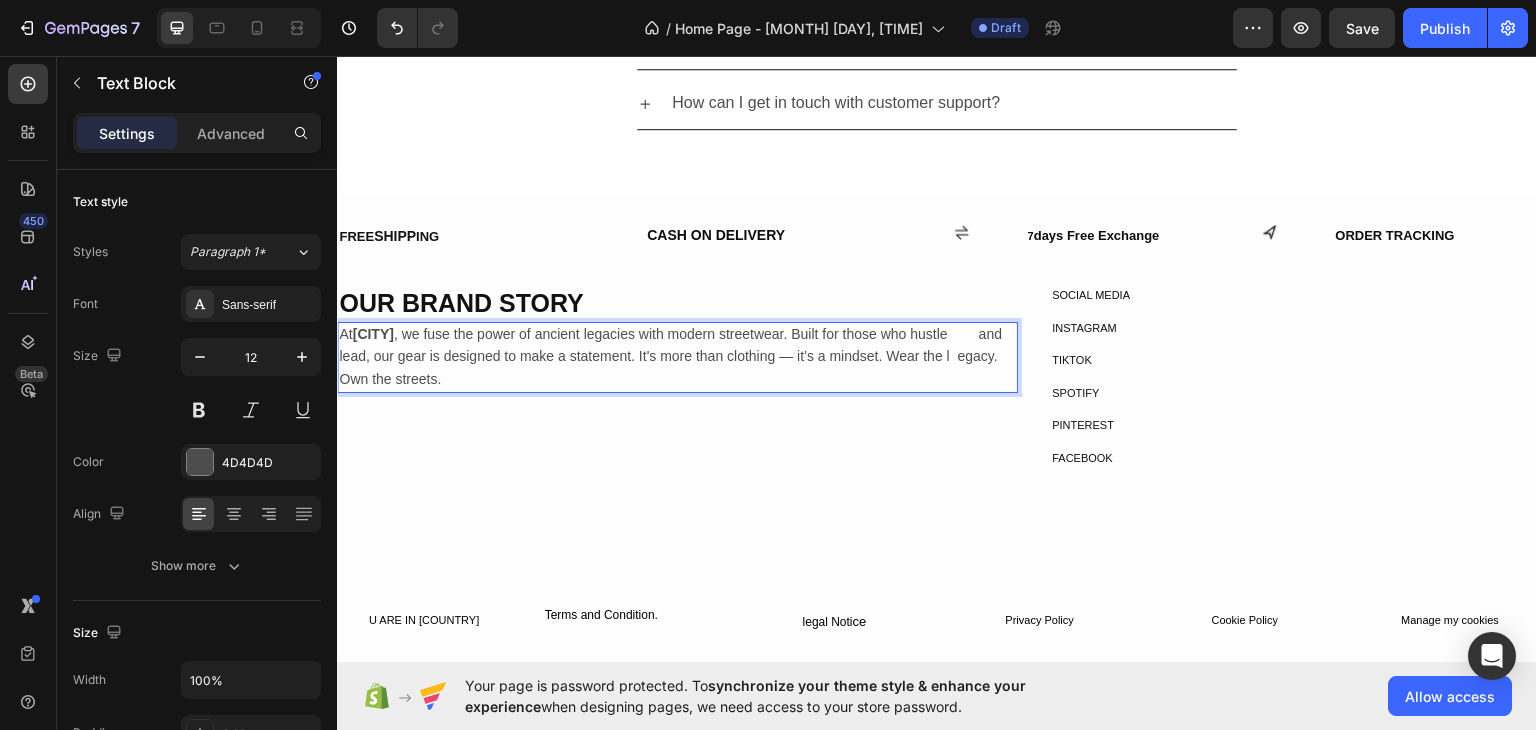 click on "At  Macedon , we fuse the power of ancient legacies with modern streetwear. Built for those who hustle         and   lead, our gear is designed to make a statement. It's more than clothing — it’s a mindset. Wear the l  egacy.     Own the streets." at bounding box center [676, 355] 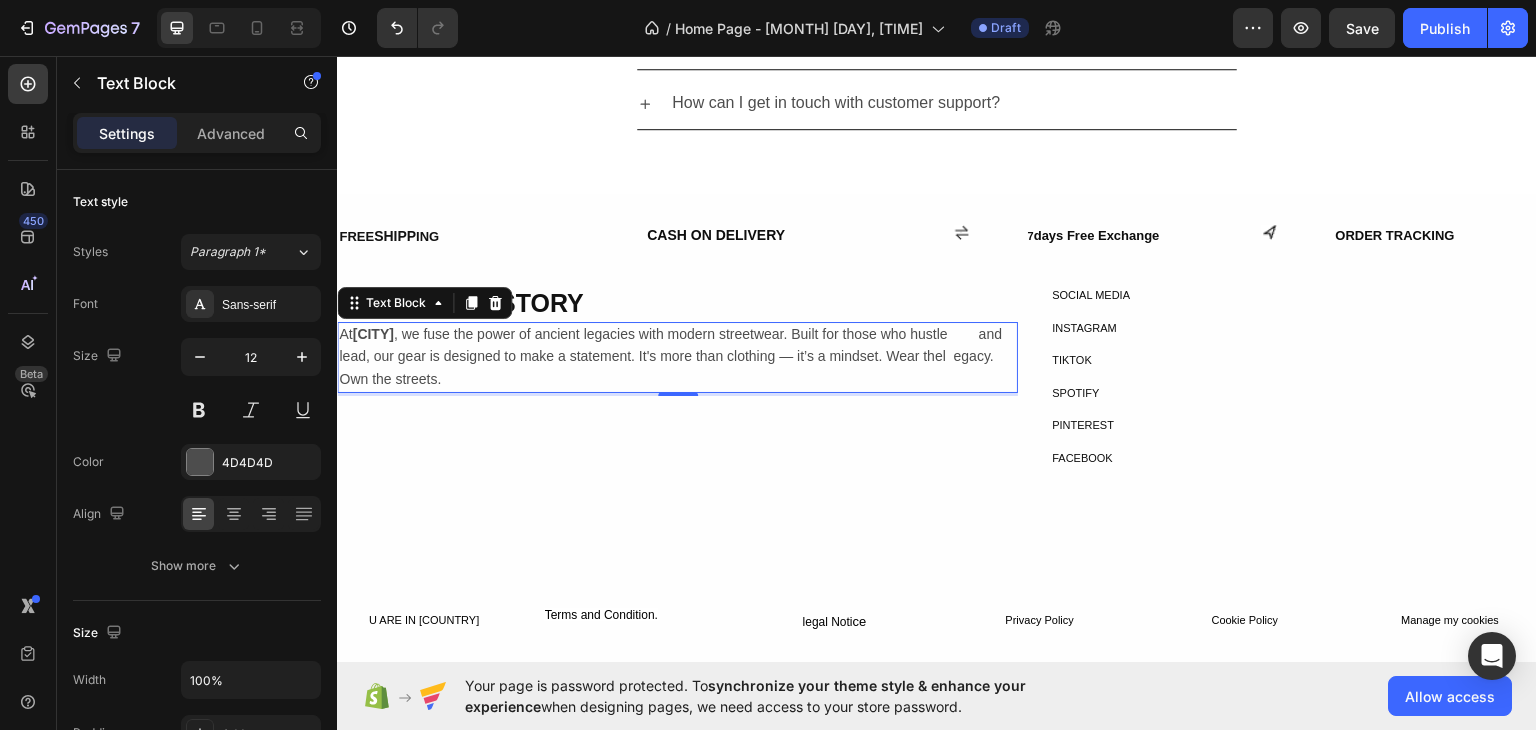 click on "At  Macedon , we fuse the power of ancient legacies with modern streetwear. Built for those who hustle         and   lead, our gear is designed to make a statement. It's more than clothing — it’s a mindset. Wear thel  egacy.     Own the streets." at bounding box center (674, 355) 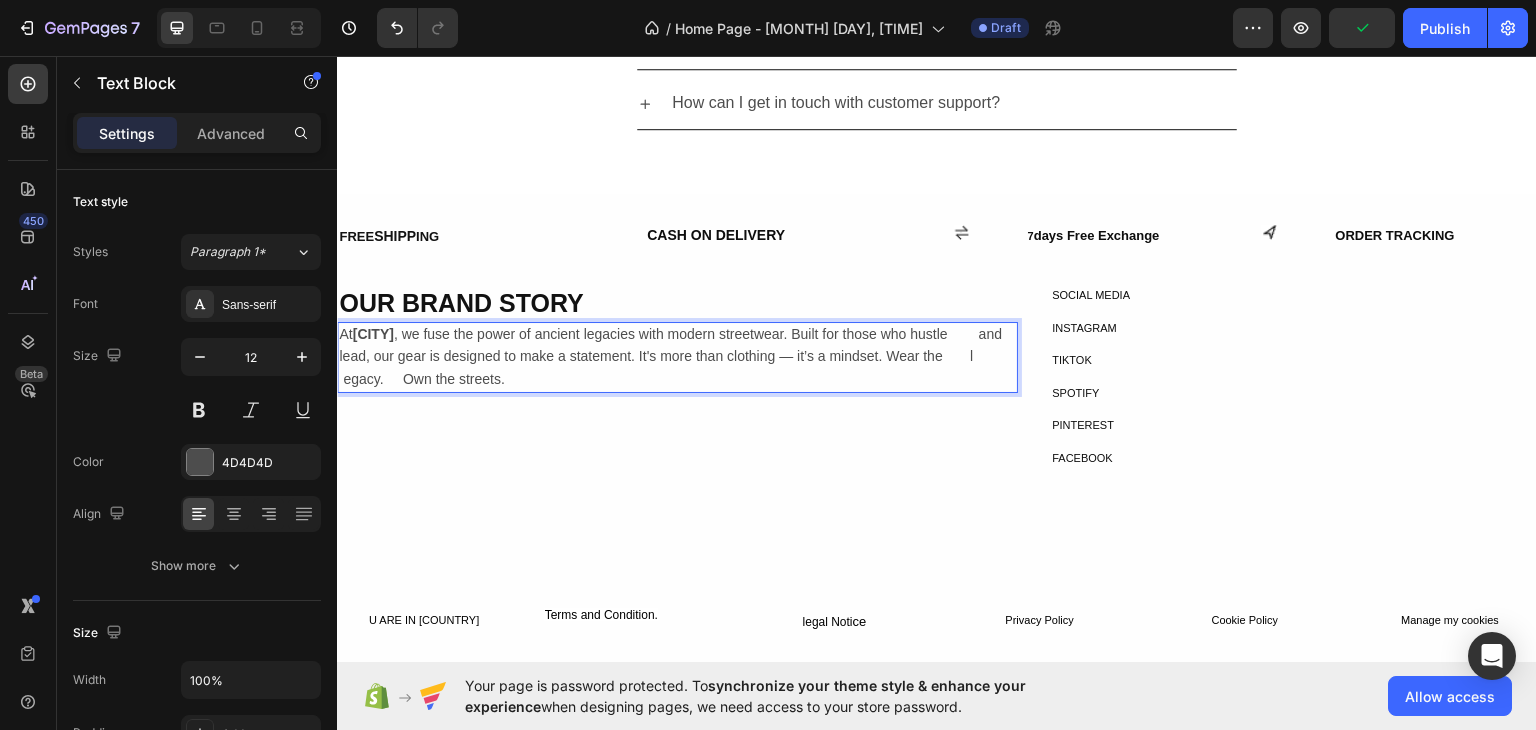click on "At  Macedon , we fuse the power of ancient legacies with modern streetwear. Built for those who hustle         and   lead, our gear is designed to make a statement. It's more than clothing — it’s a mindset. Wear the       l  egacy.     Own the streets." at bounding box center (674, 355) 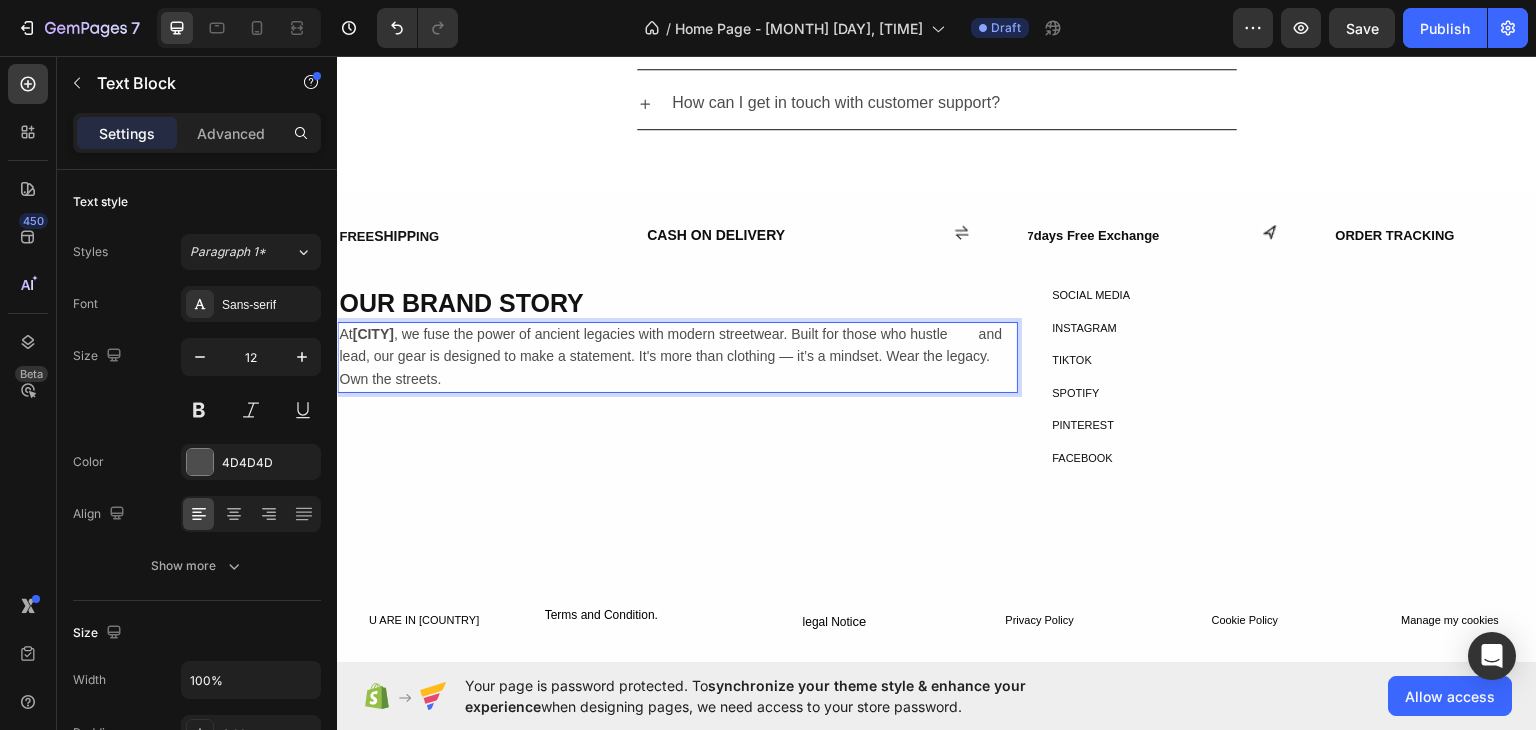 click on "At  Macedon , we fuse the power of ancient legacies with modern streetwear. Built for those who hustle         and   lead, our gear is designed to make a statement. It's more than clothing — it’s a mindset. Wear the       legacy.     Own the streets." at bounding box center (674, 355) 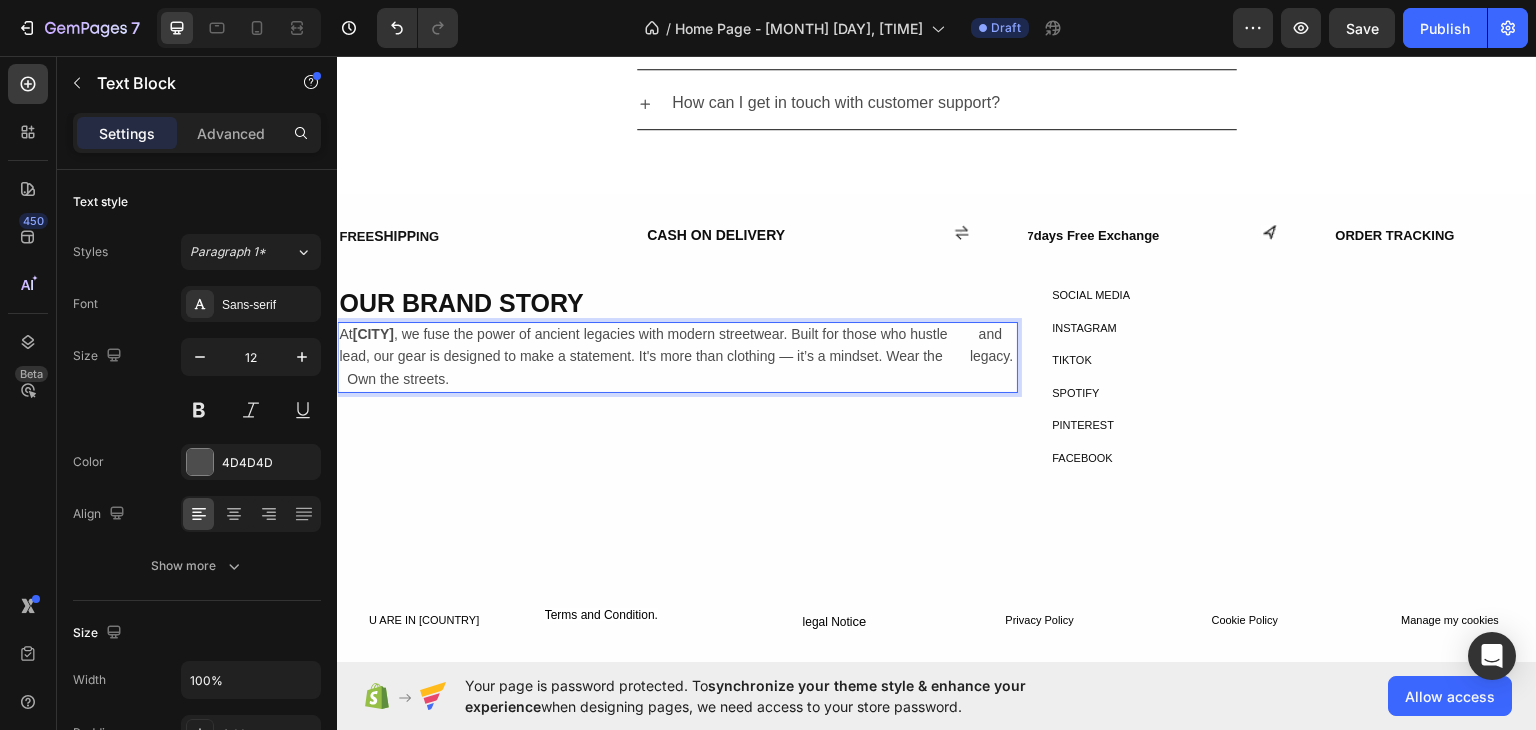 click on "At  Macedon , we fuse the power of ancient legacies with modern streetwear. Built for those who hustle         and   lead, our gear is designed to make a statement. It's more than clothing — it’s a mindset. Wear the       legacy.   Own the streets." at bounding box center (676, 355) 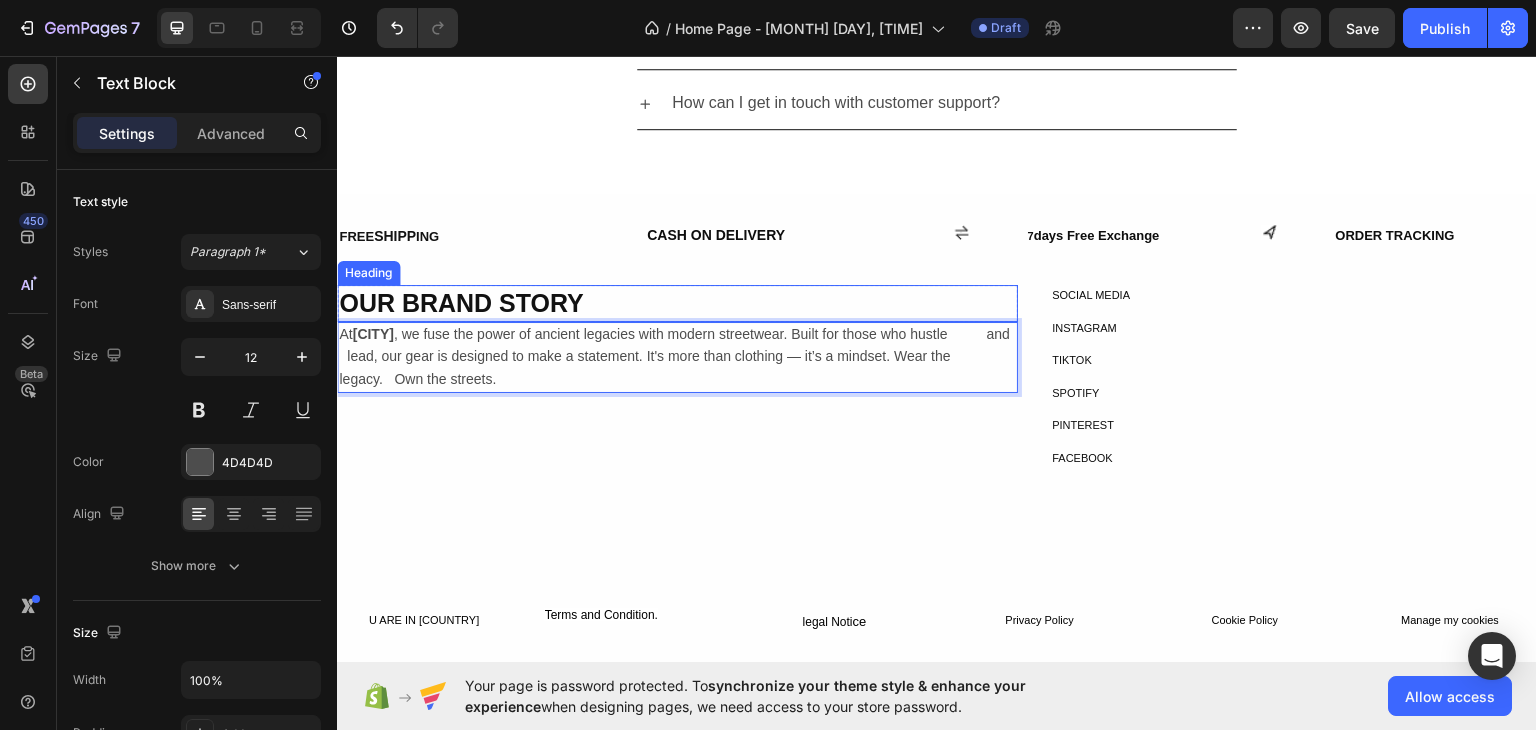 click on "OUR BRAND" at bounding box center [415, 302] 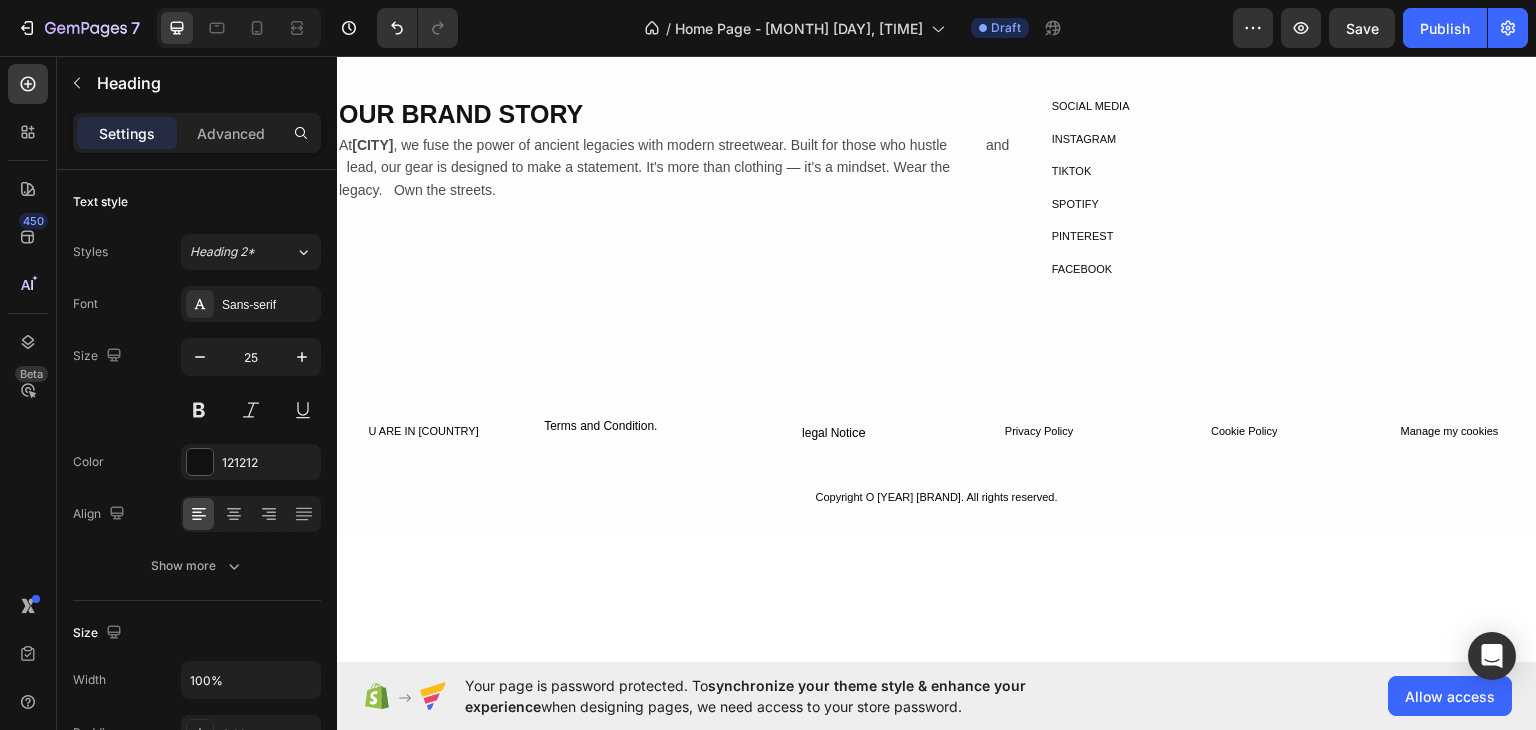 scroll, scrollTop: 1812, scrollLeft: 0, axis: vertical 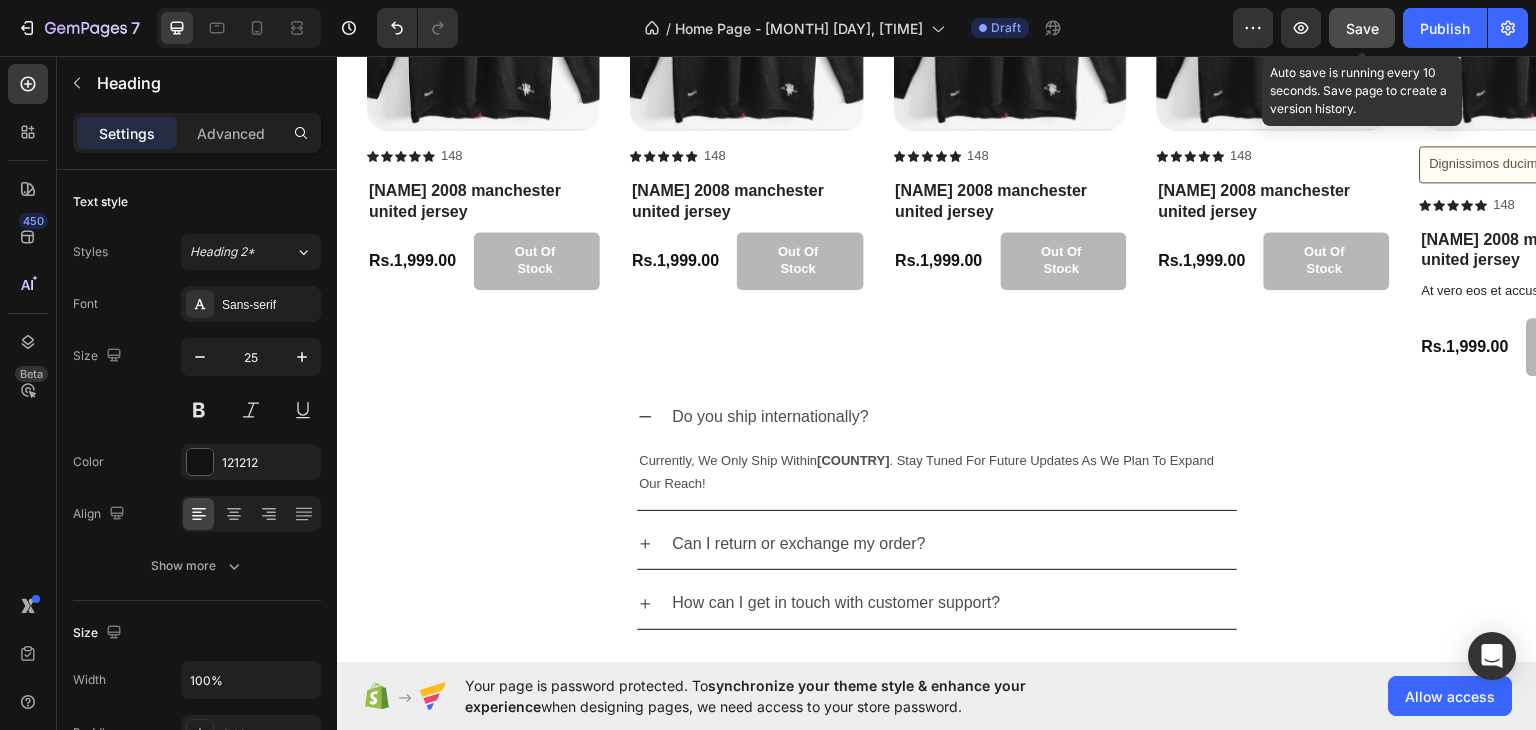 click on "Save" at bounding box center (1362, 28) 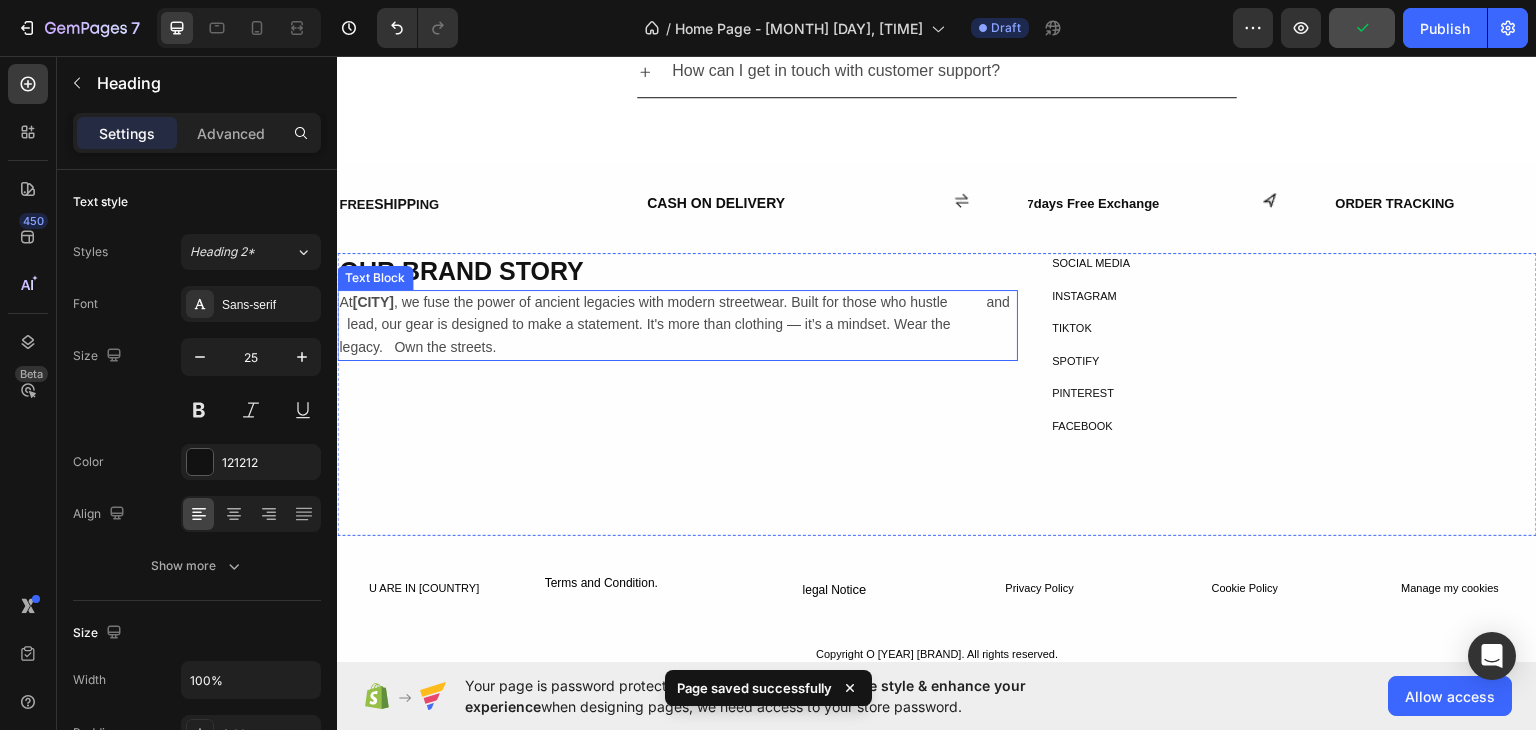 scroll, scrollTop: 2212, scrollLeft: 0, axis: vertical 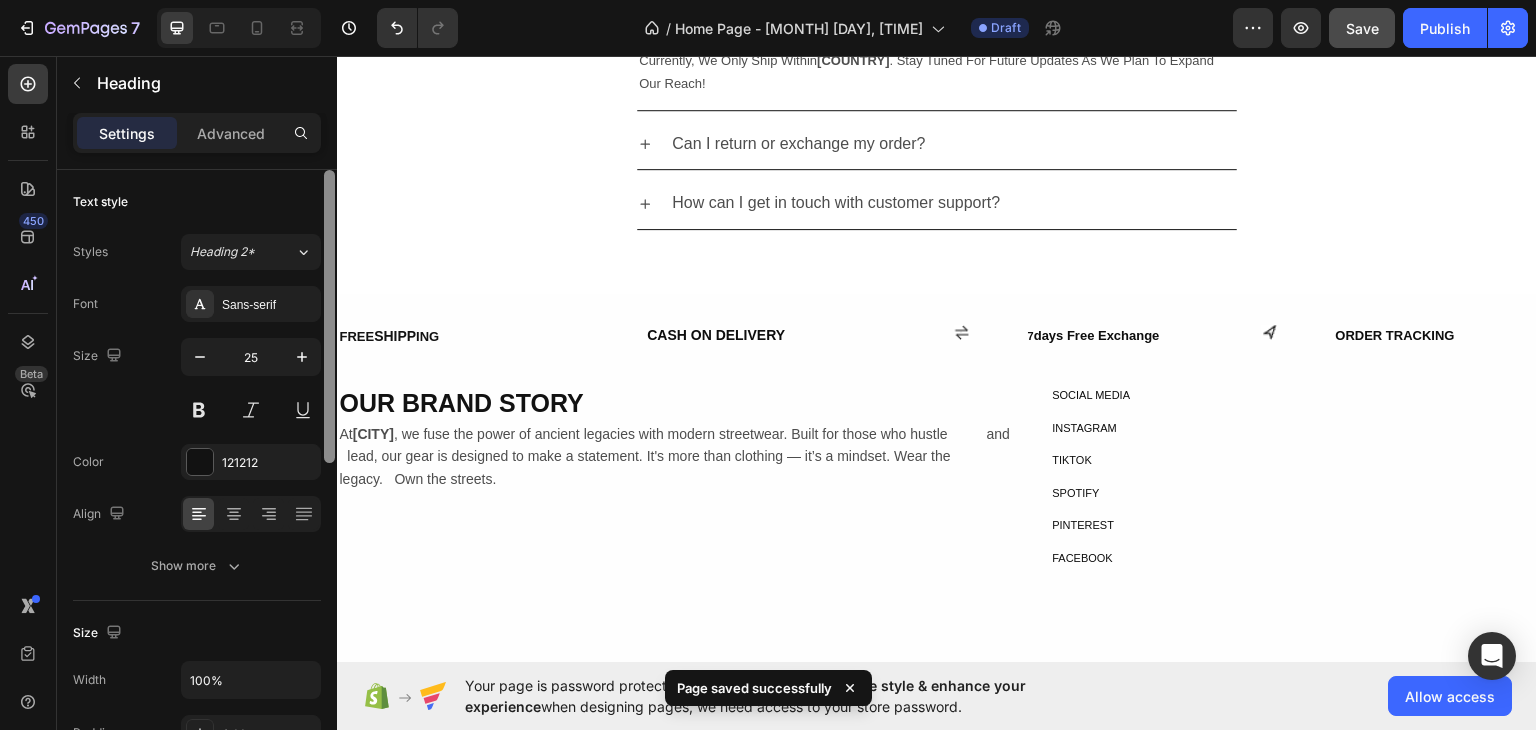 click at bounding box center [329, 478] 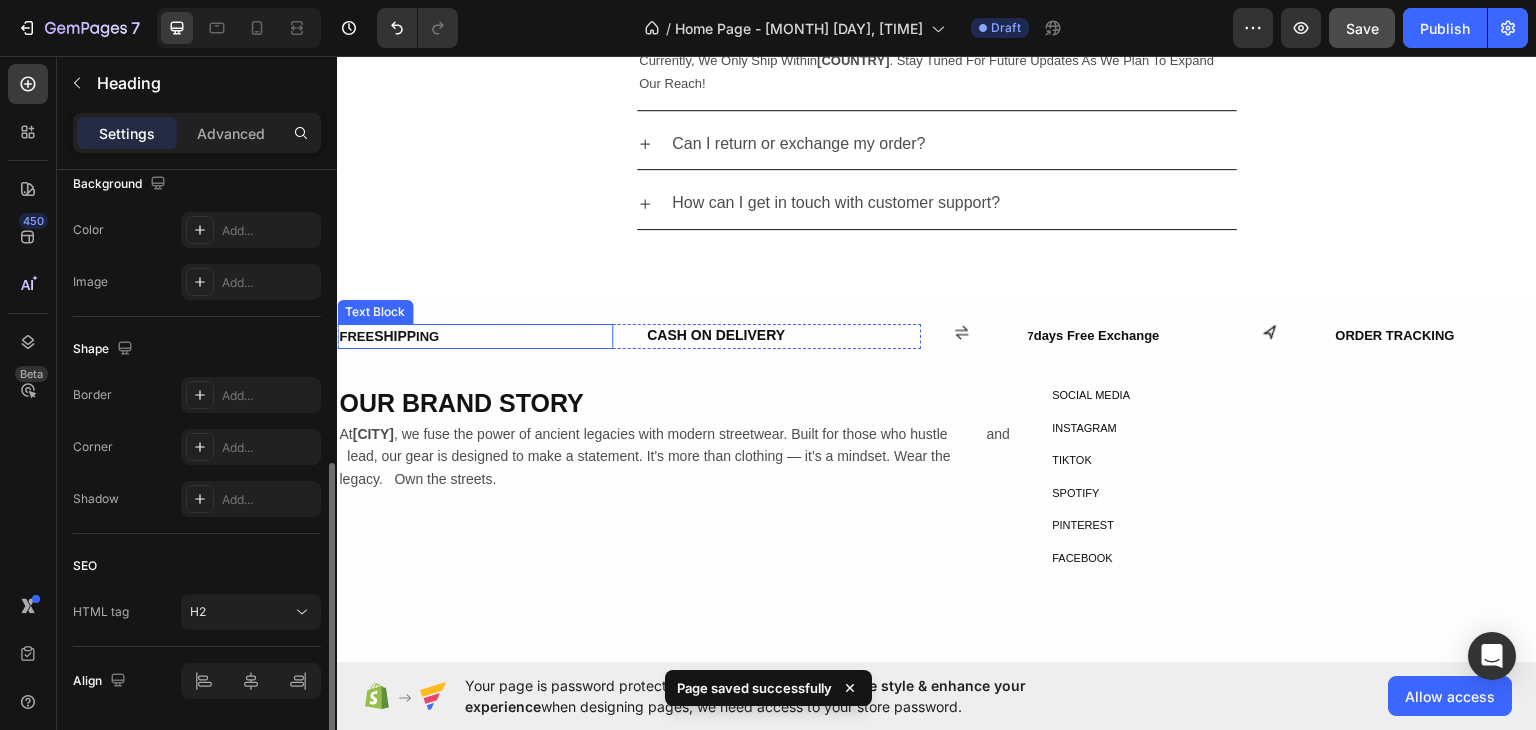 click on "FREE" at bounding box center [356, 335] 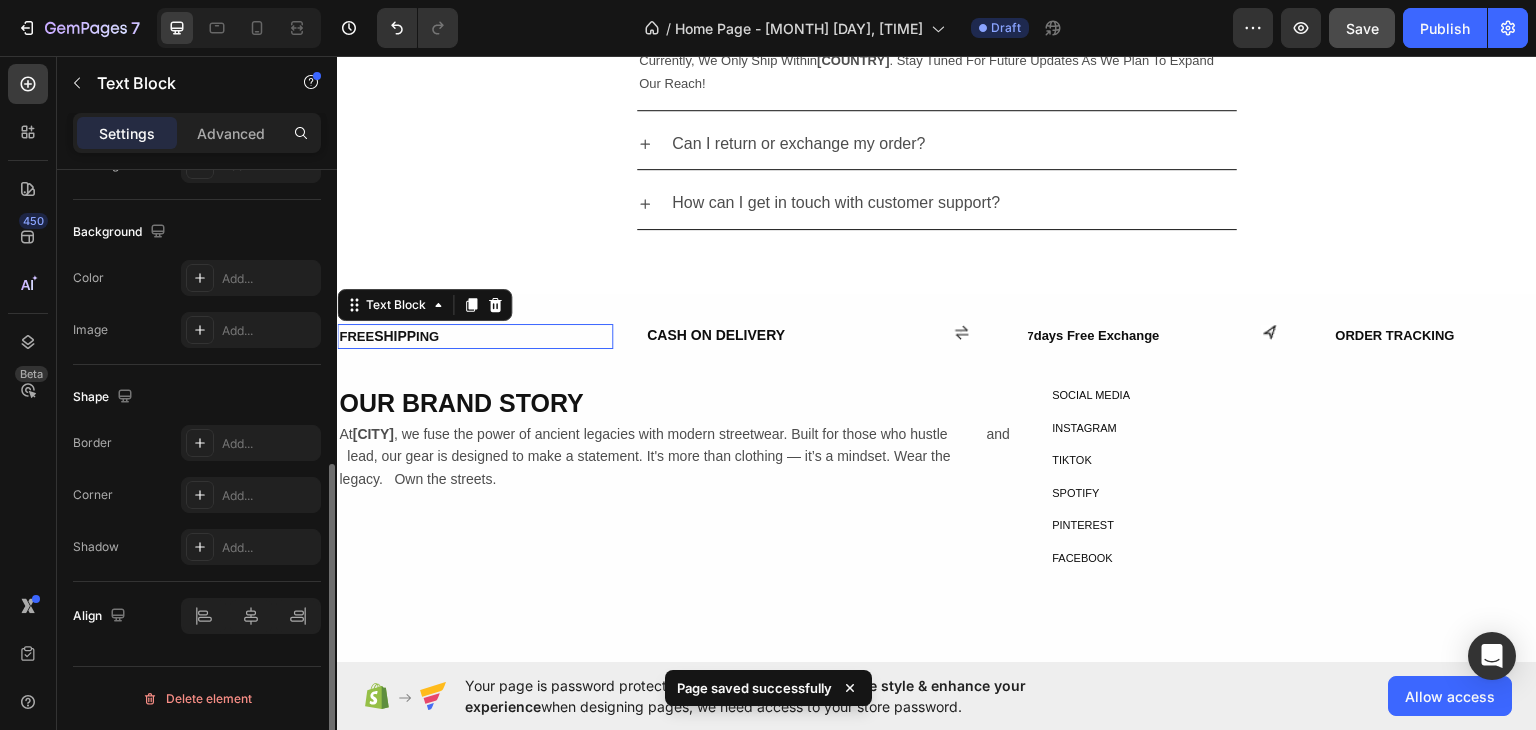 scroll, scrollTop: 0, scrollLeft: 0, axis: both 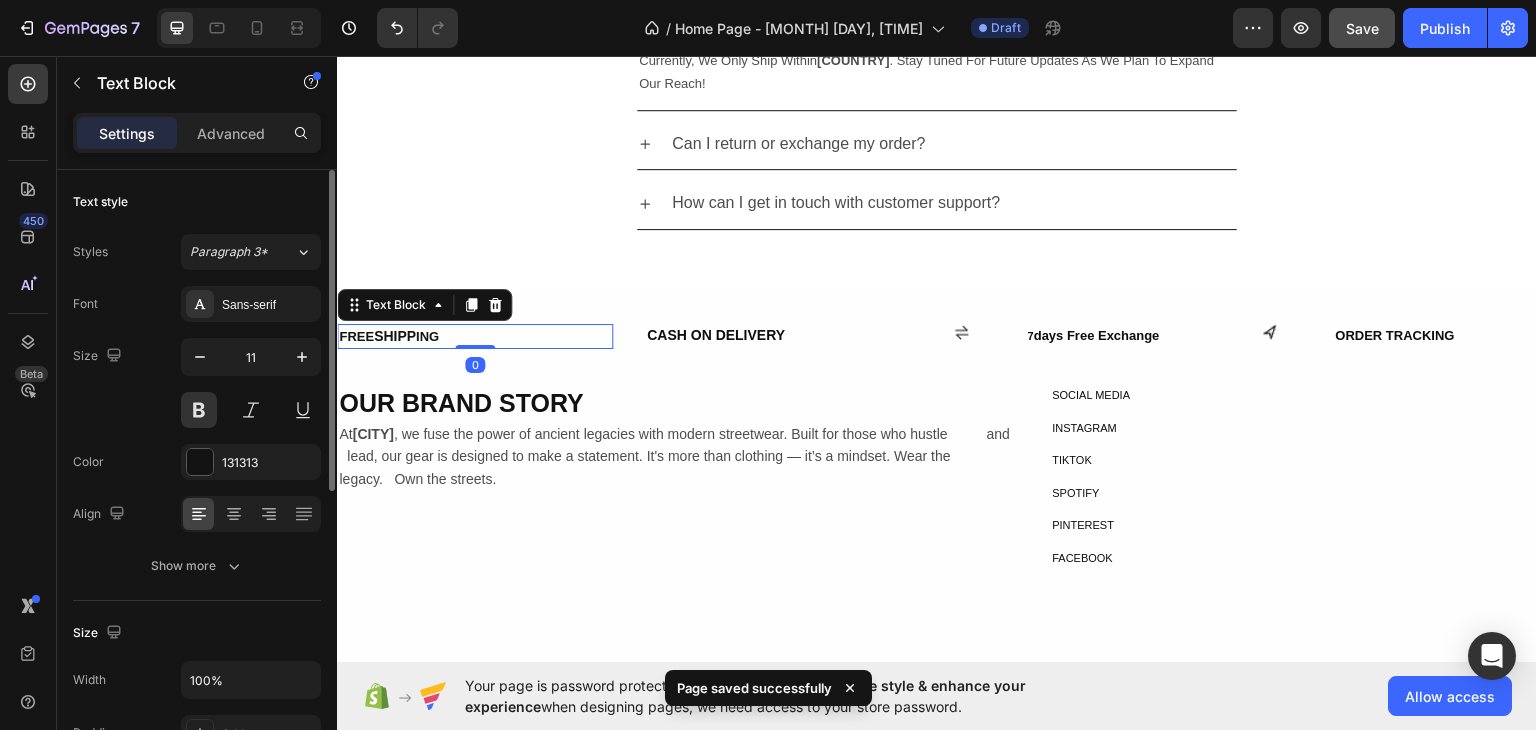 click on "FREE" at bounding box center (356, 335) 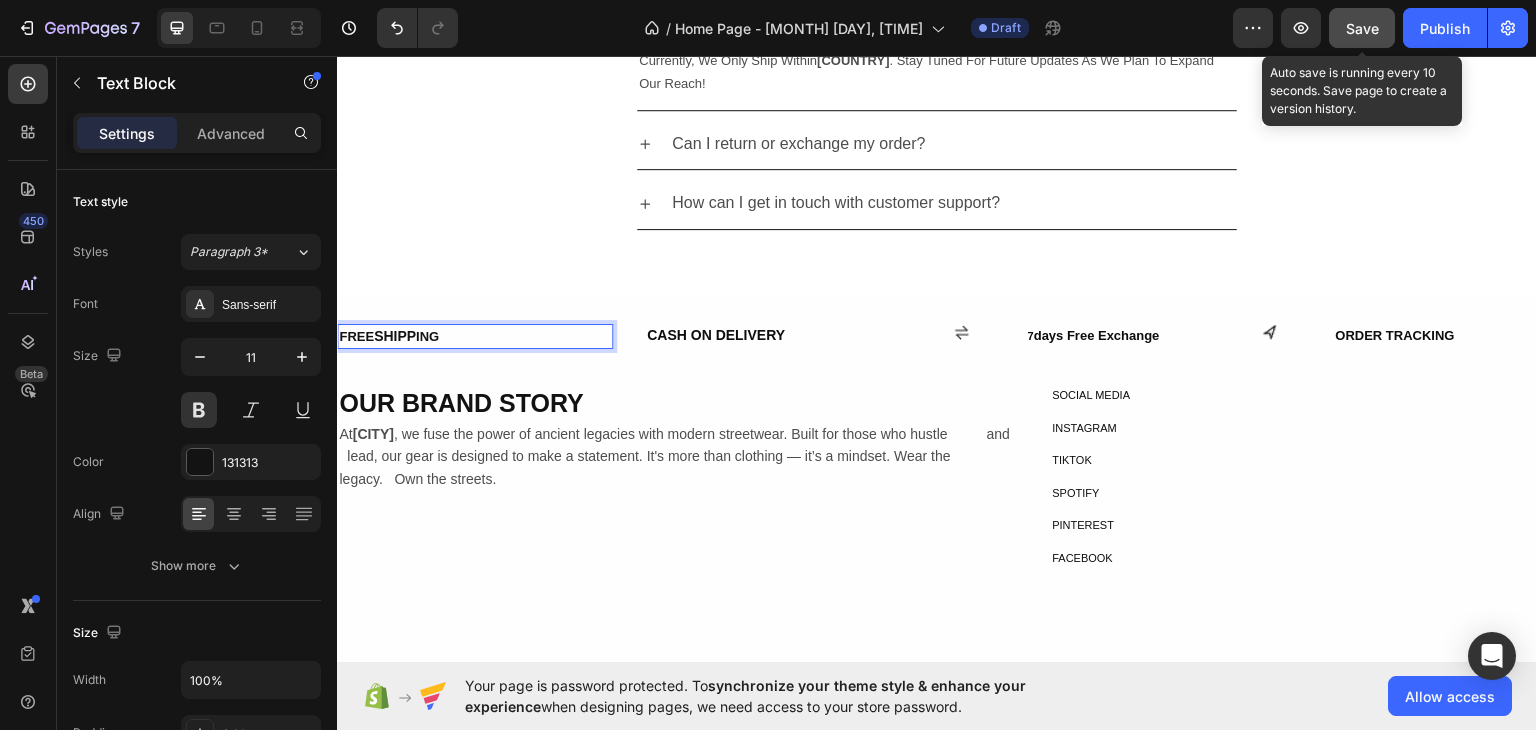 click on "Save" at bounding box center [1362, 28] 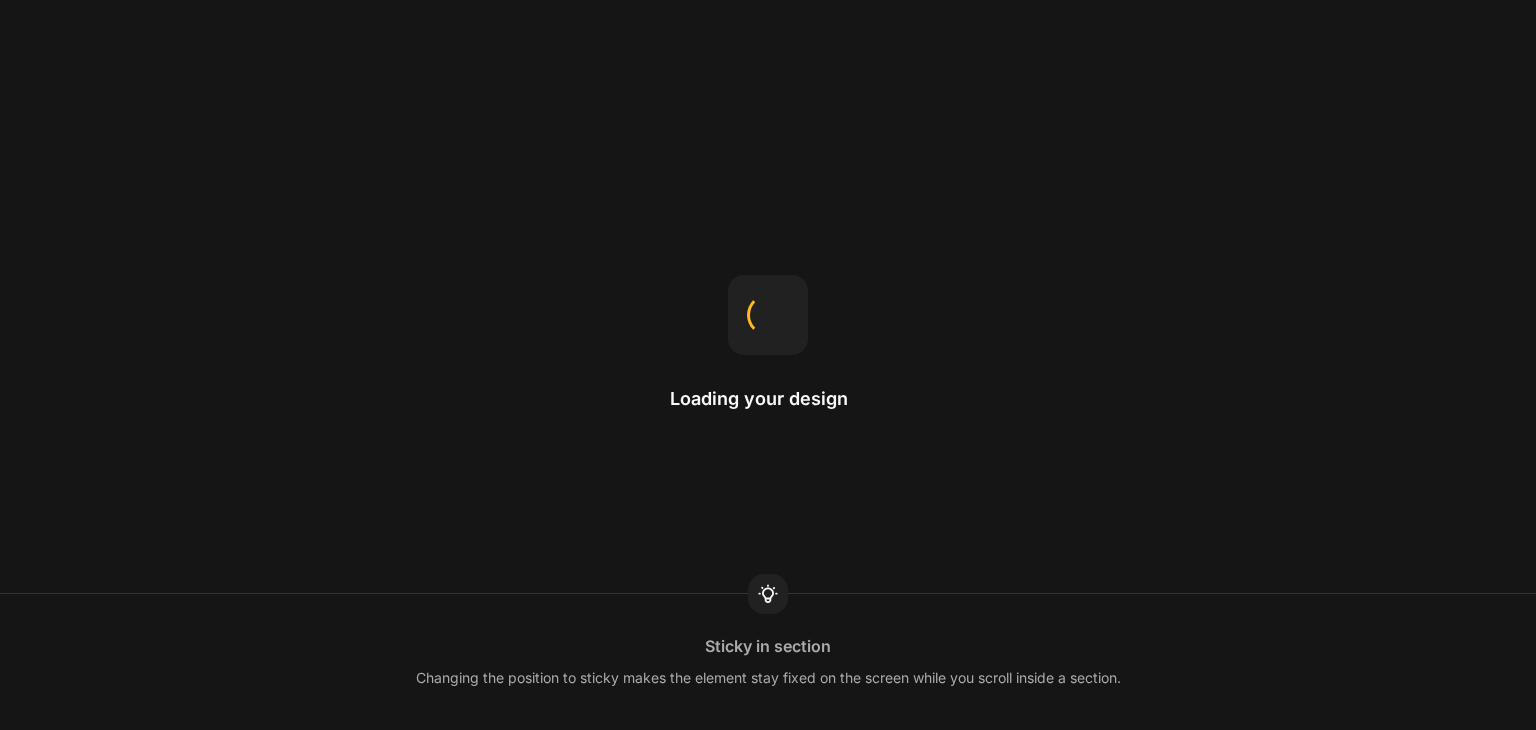 scroll, scrollTop: 0, scrollLeft: 0, axis: both 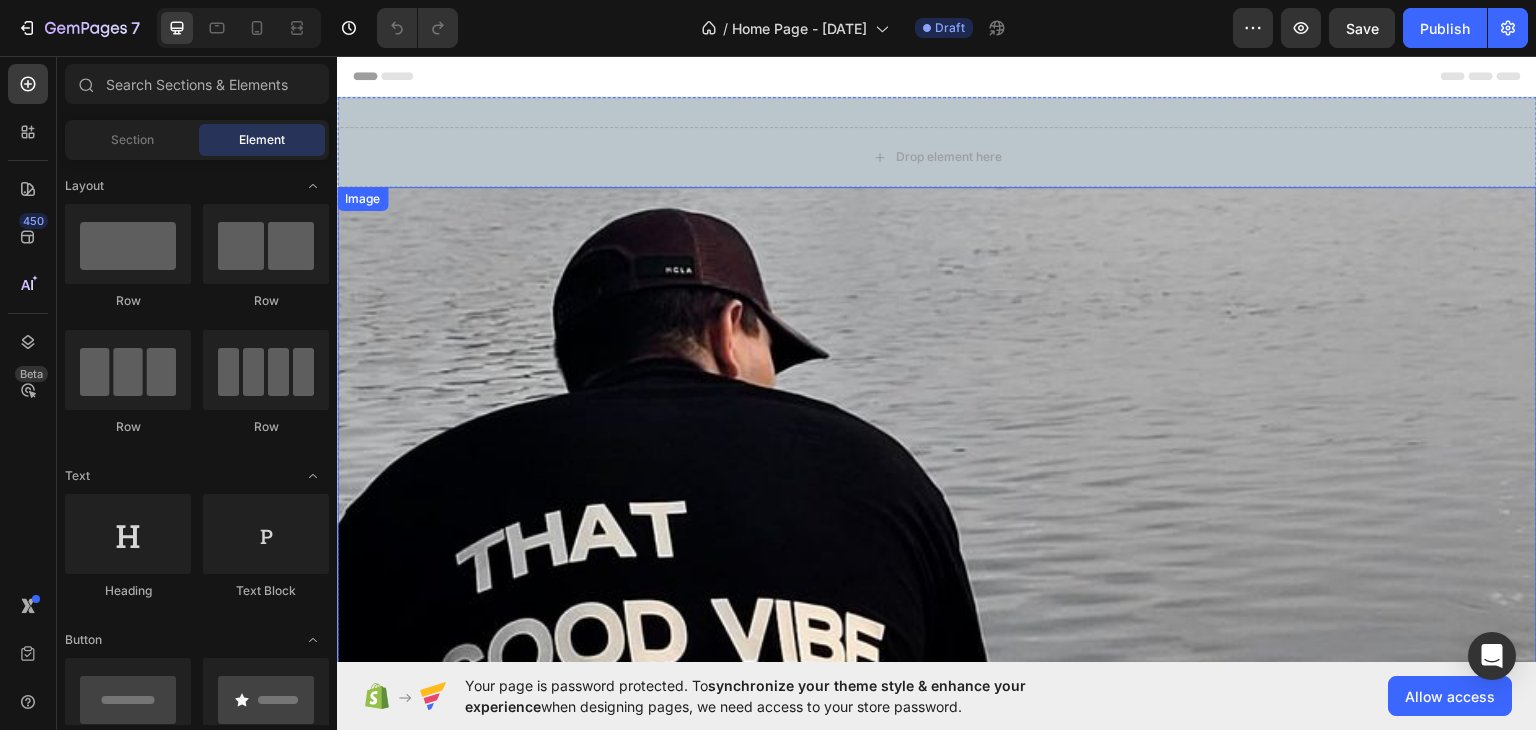 click at bounding box center (937, 686) 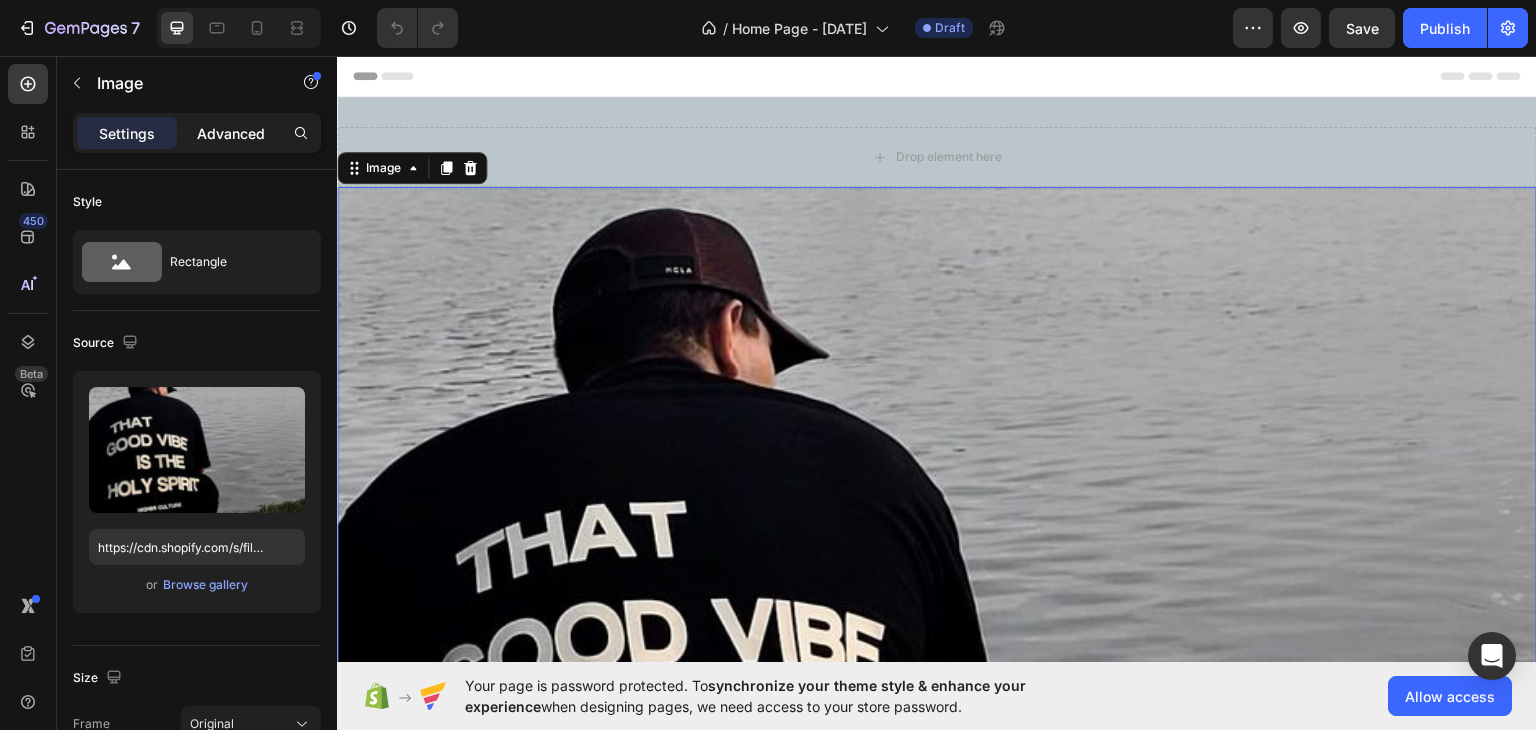 click on "Advanced" at bounding box center [231, 133] 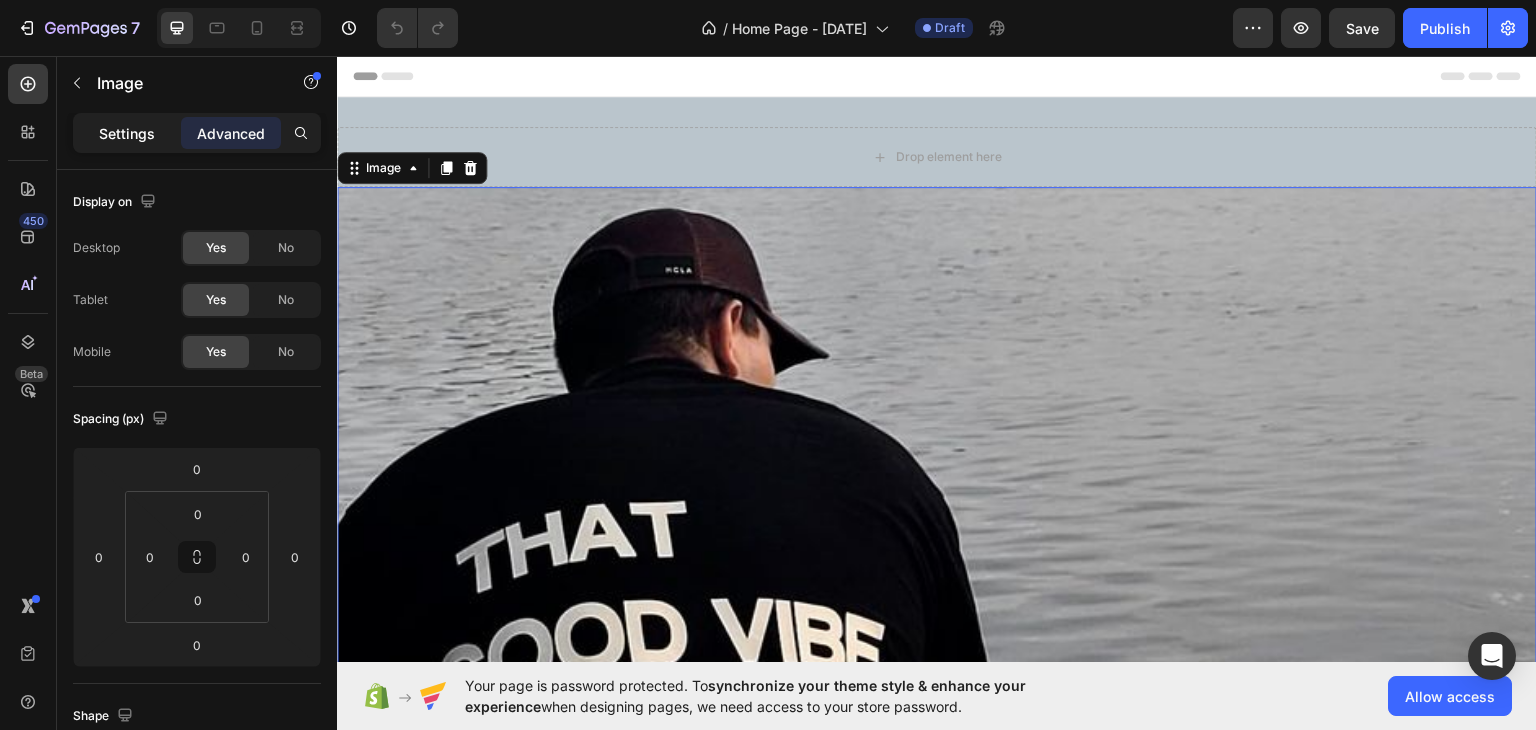 click on "Settings" at bounding box center [127, 133] 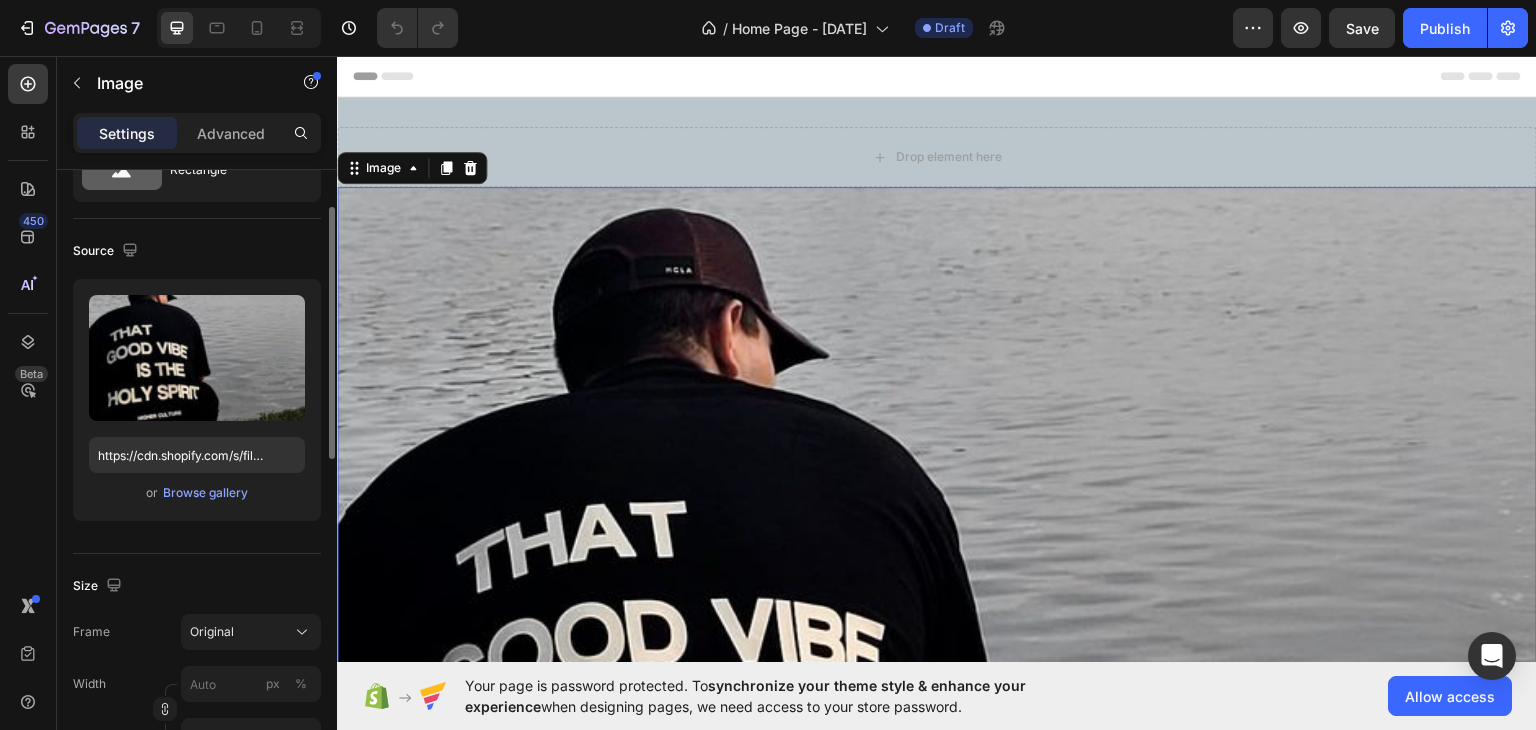 scroll, scrollTop: 0, scrollLeft: 0, axis: both 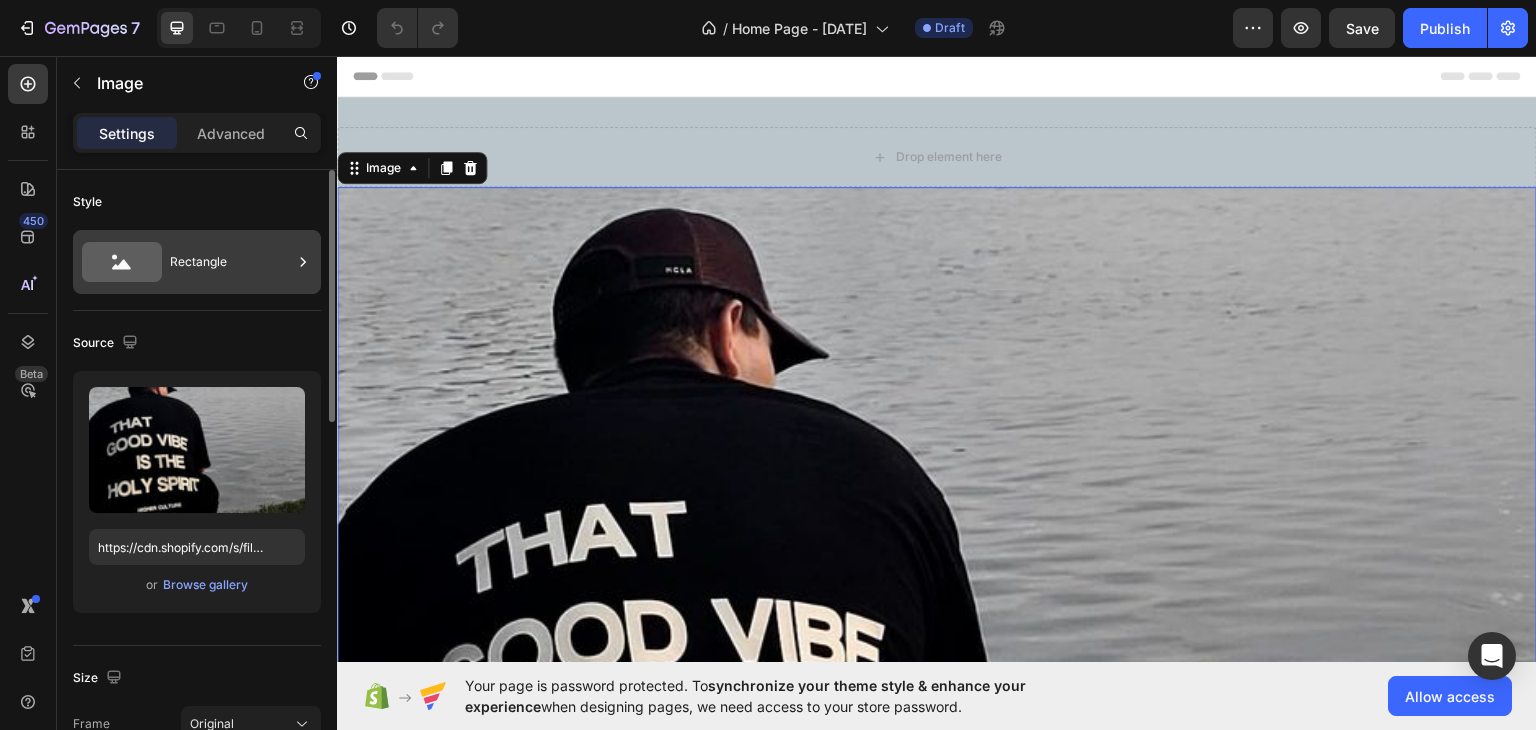 click on "Rectangle" at bounding box center [231, 262] 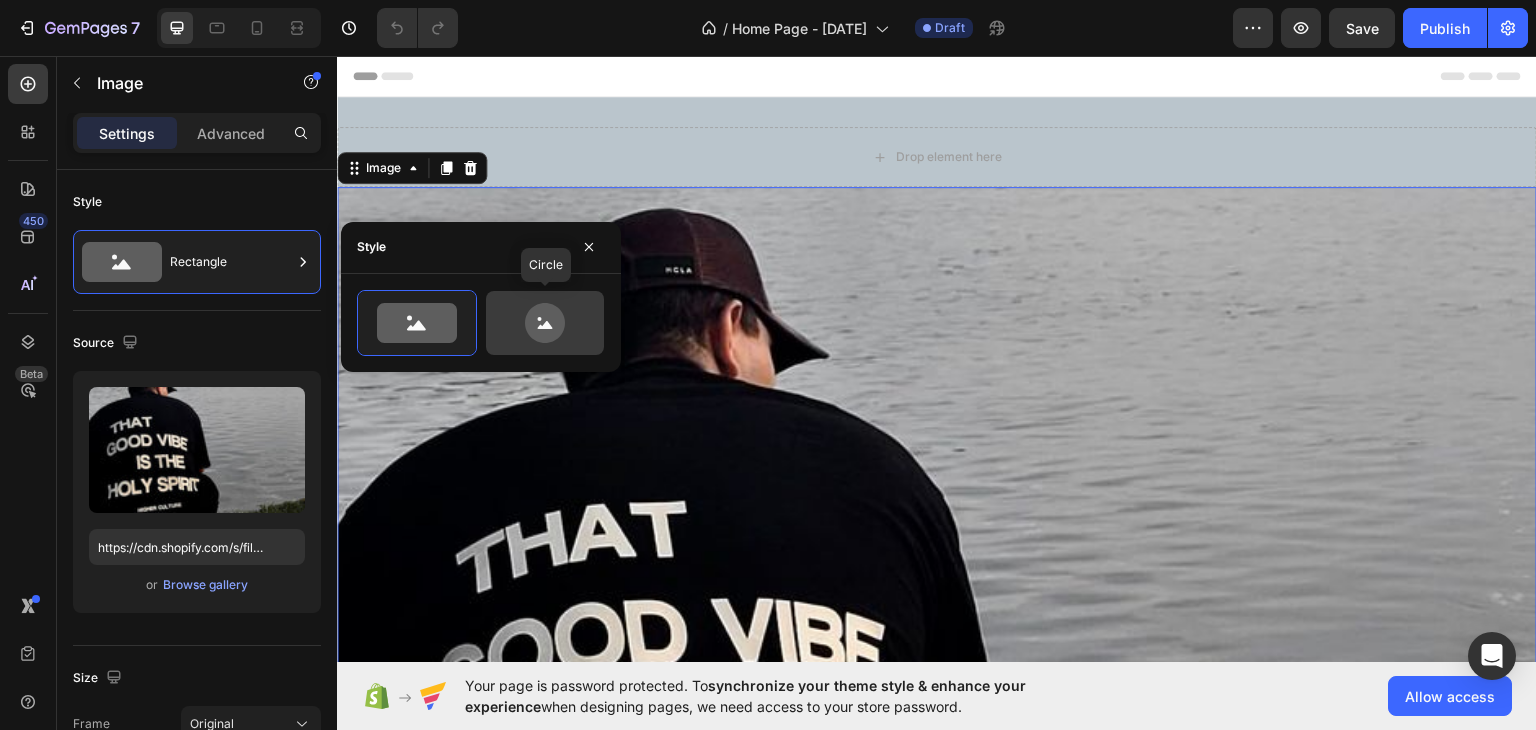 click 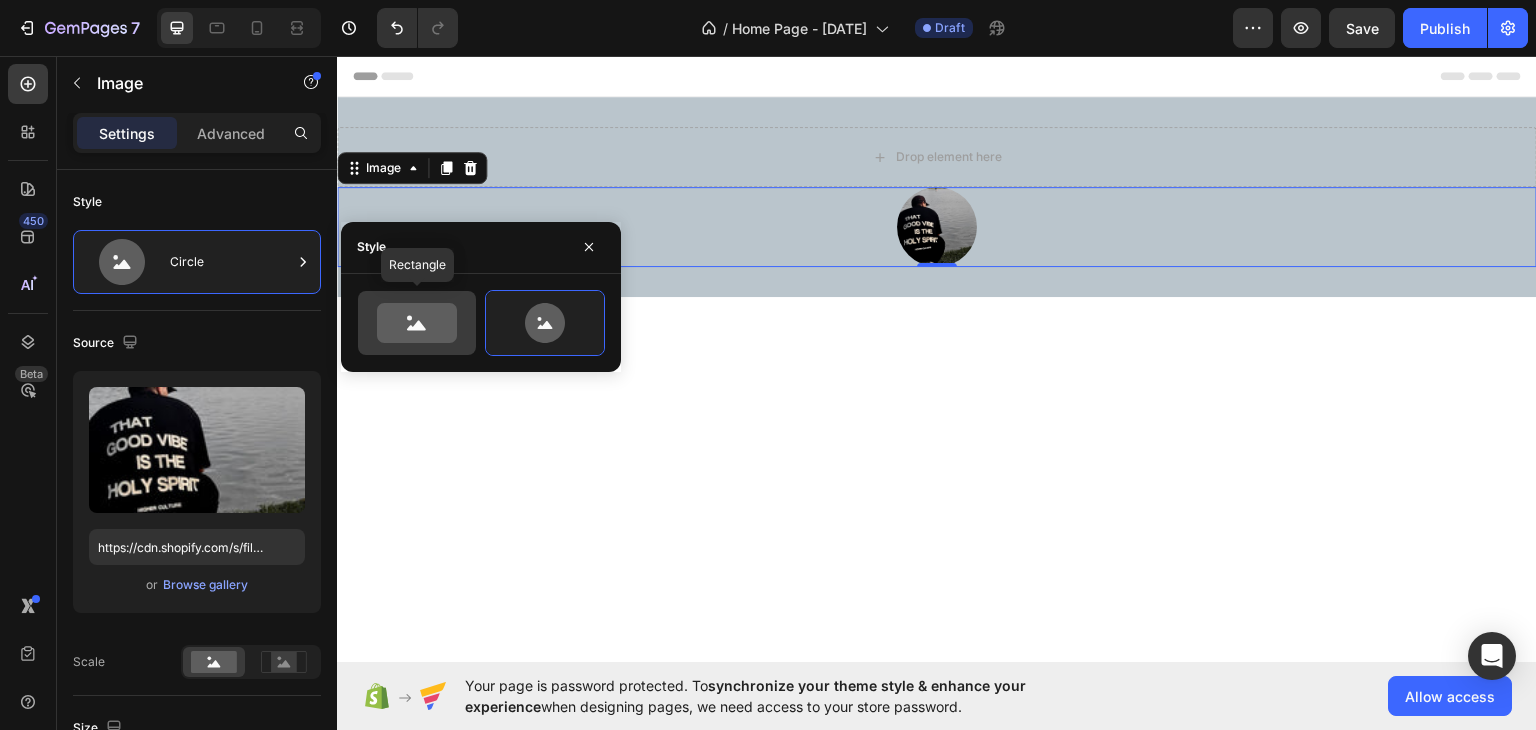 click 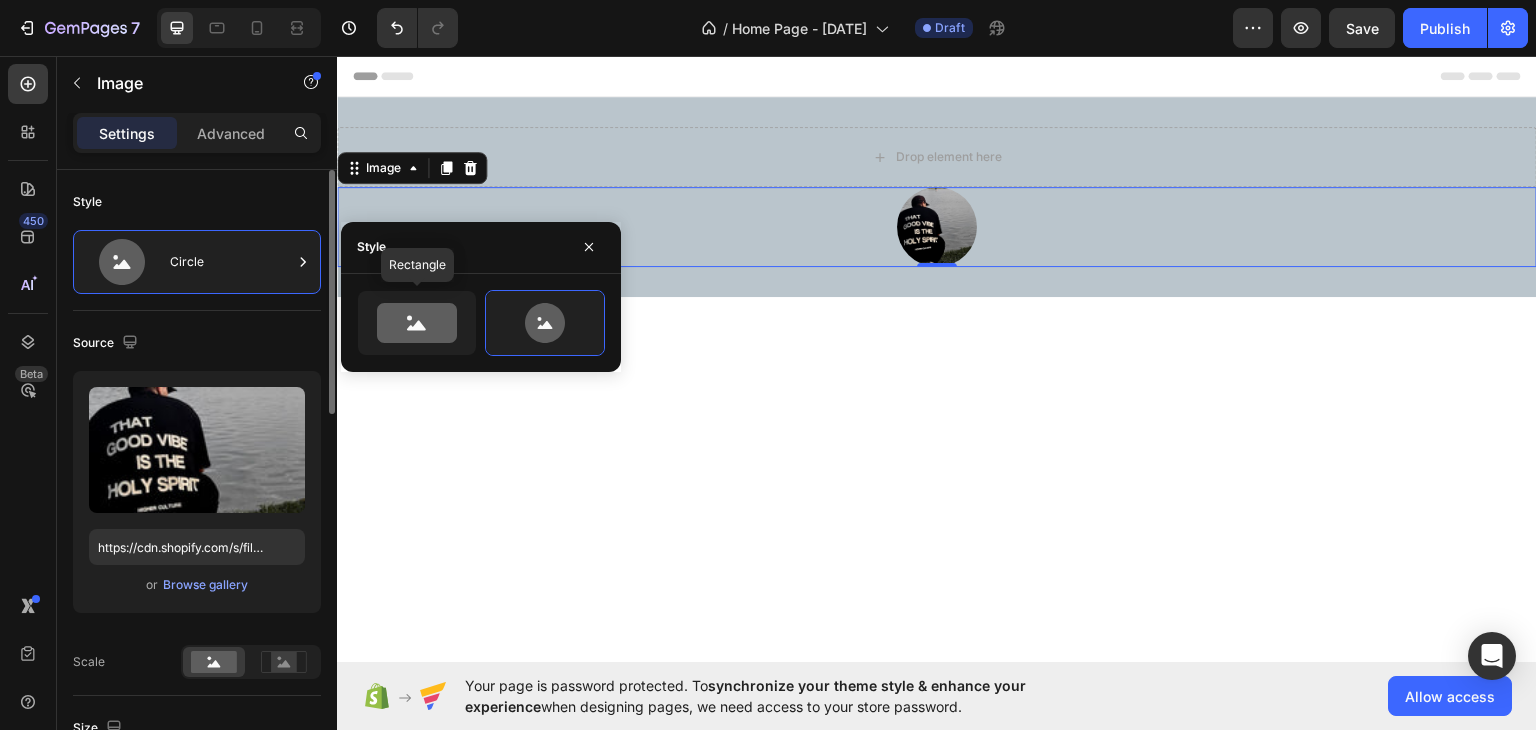 type on "100" 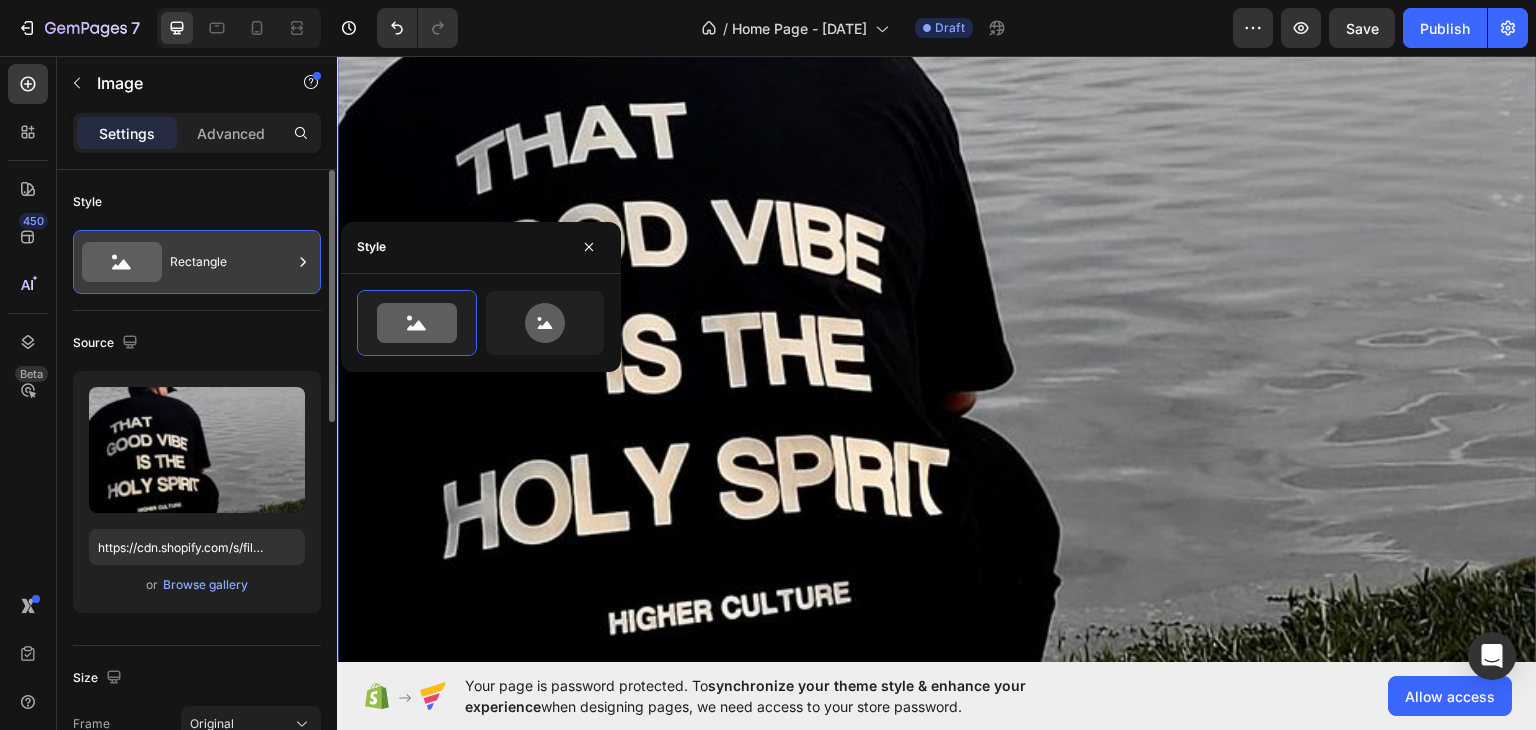scroll, scrollTop: 600, scrollLeft: 0, axis: vertical 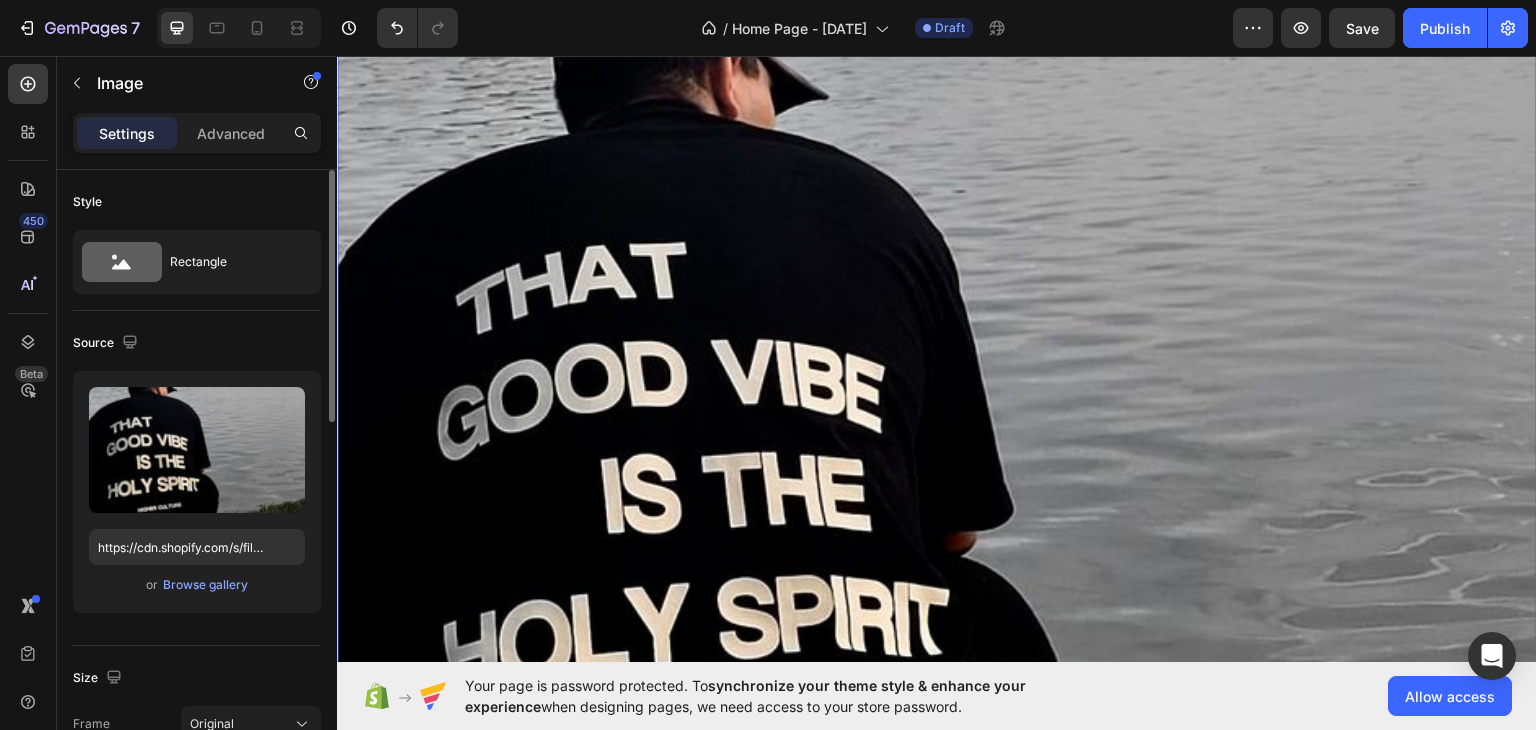 click on "Style" at bounding box center [197, 202] 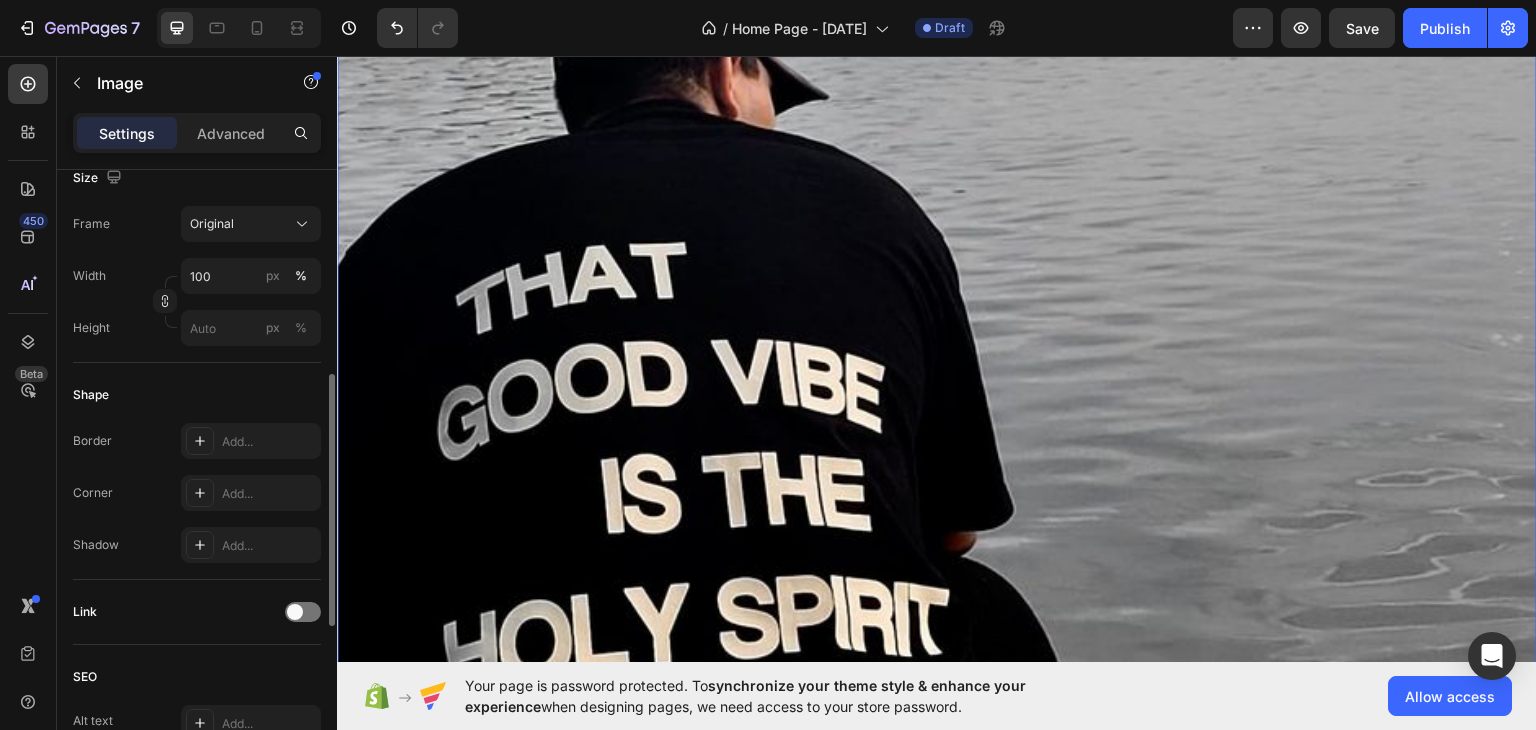 scroll, scrollTop: 600, scrollLeft: 0, axis: vertical 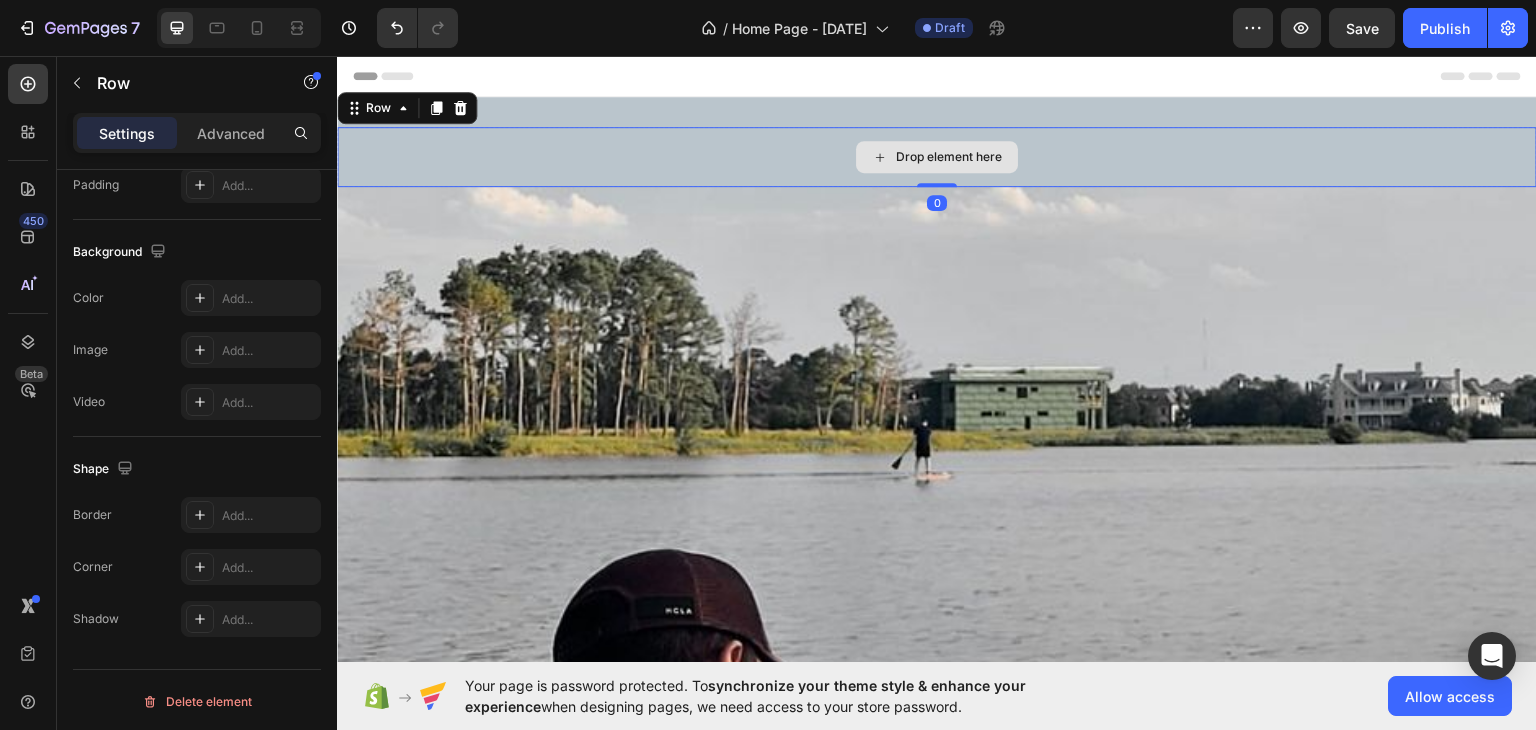 click on "Drop element here" at bounding box center [937, 156] 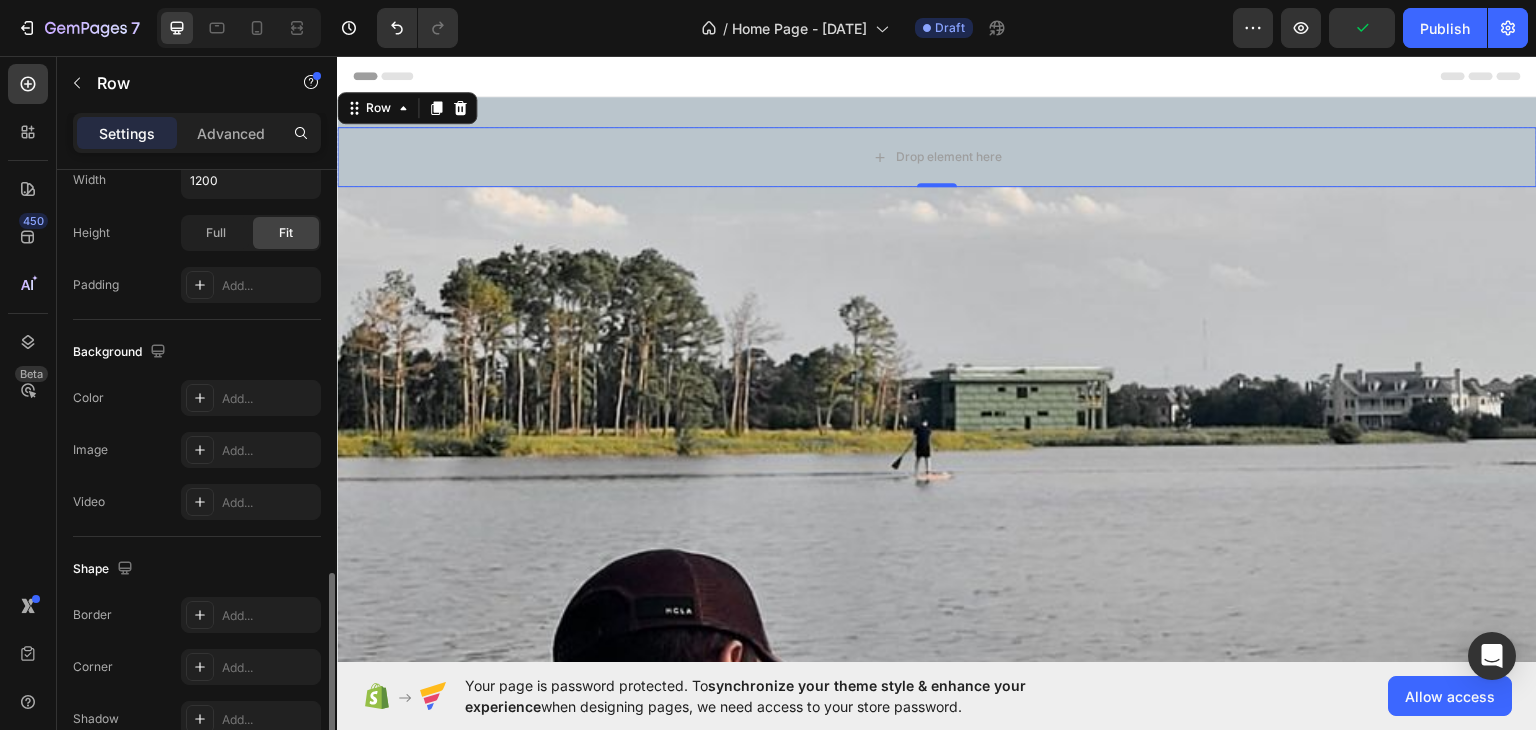 scroll, scrollTop: 601, scrollLeft: 0, axis: vertical 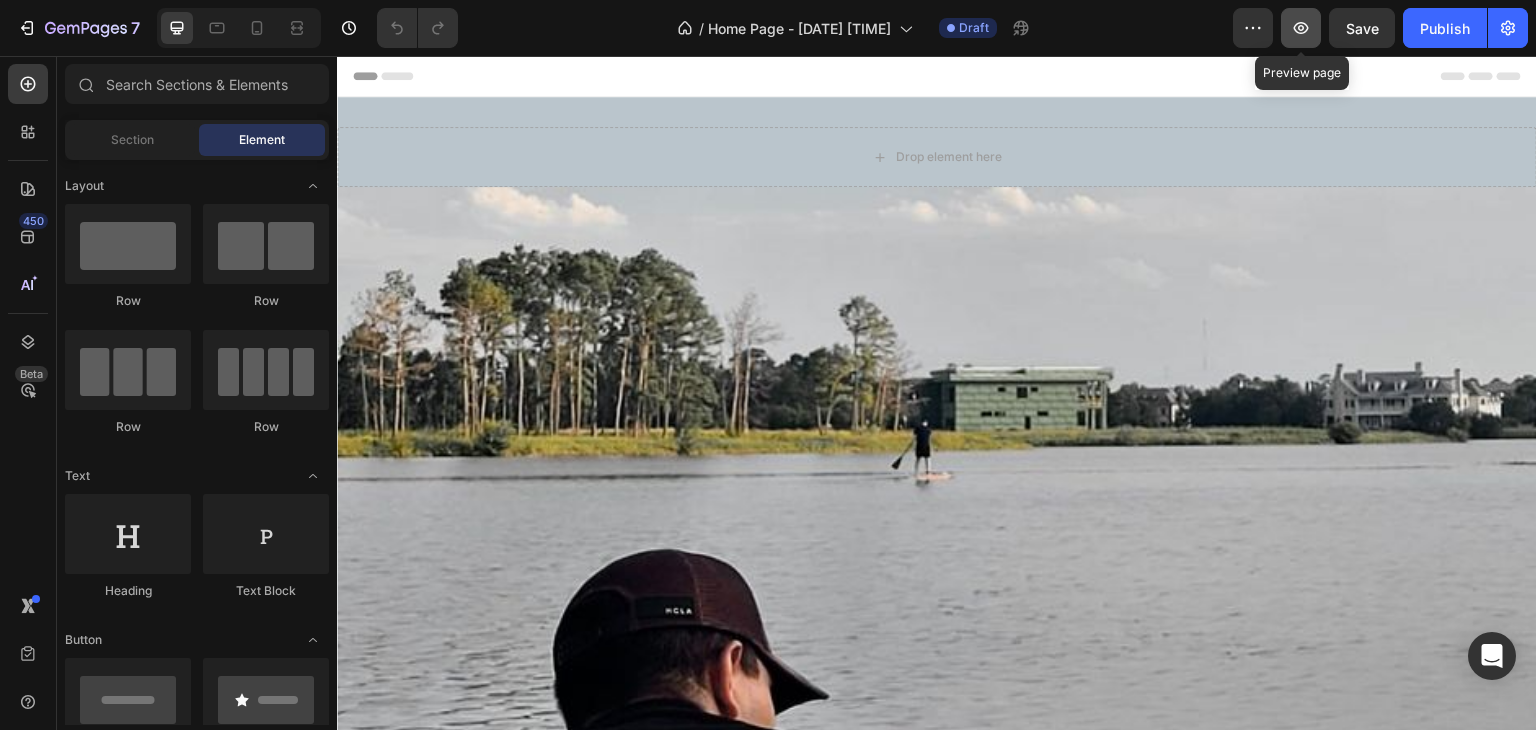 click 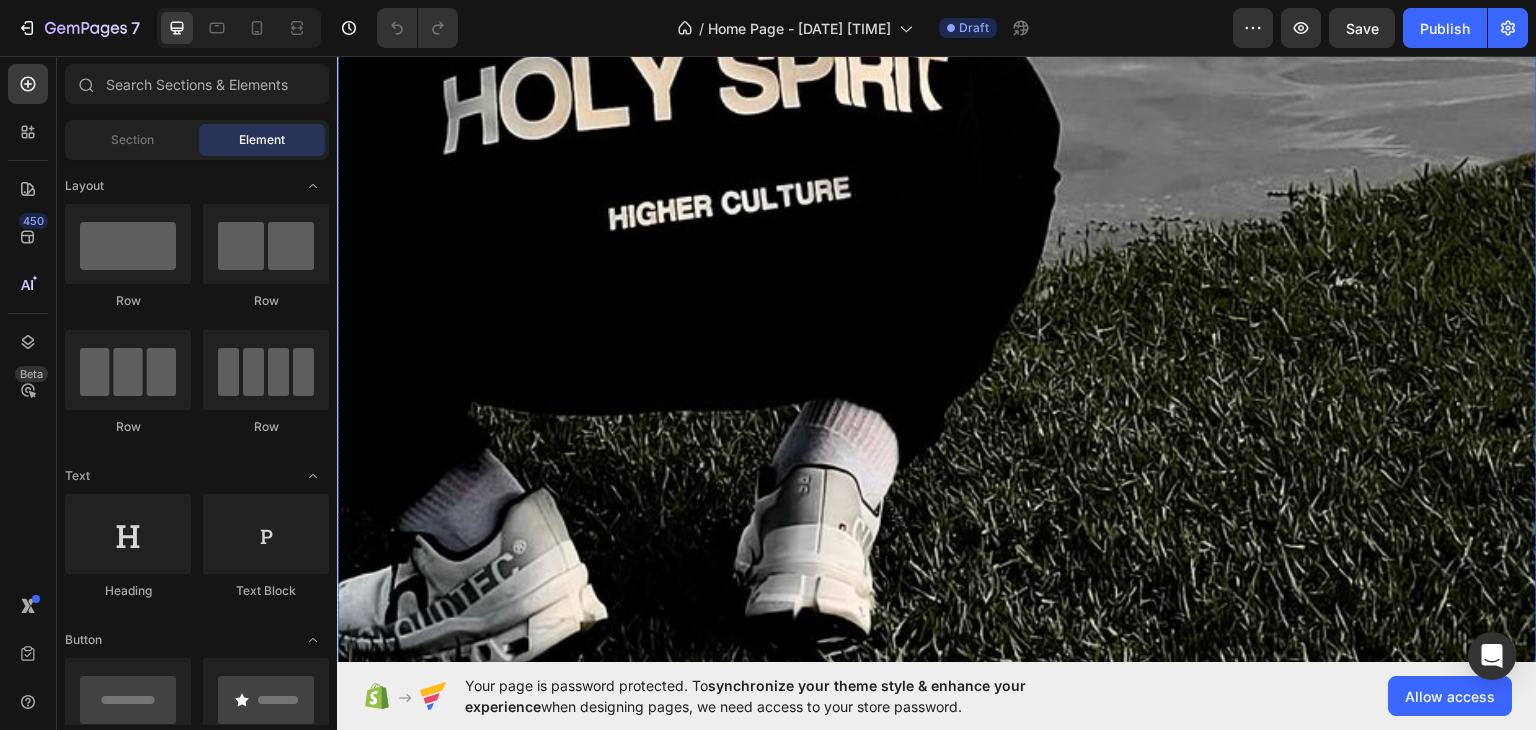 scroll, scrollTop: 1400, scrollLeft: 0, axis: vertical 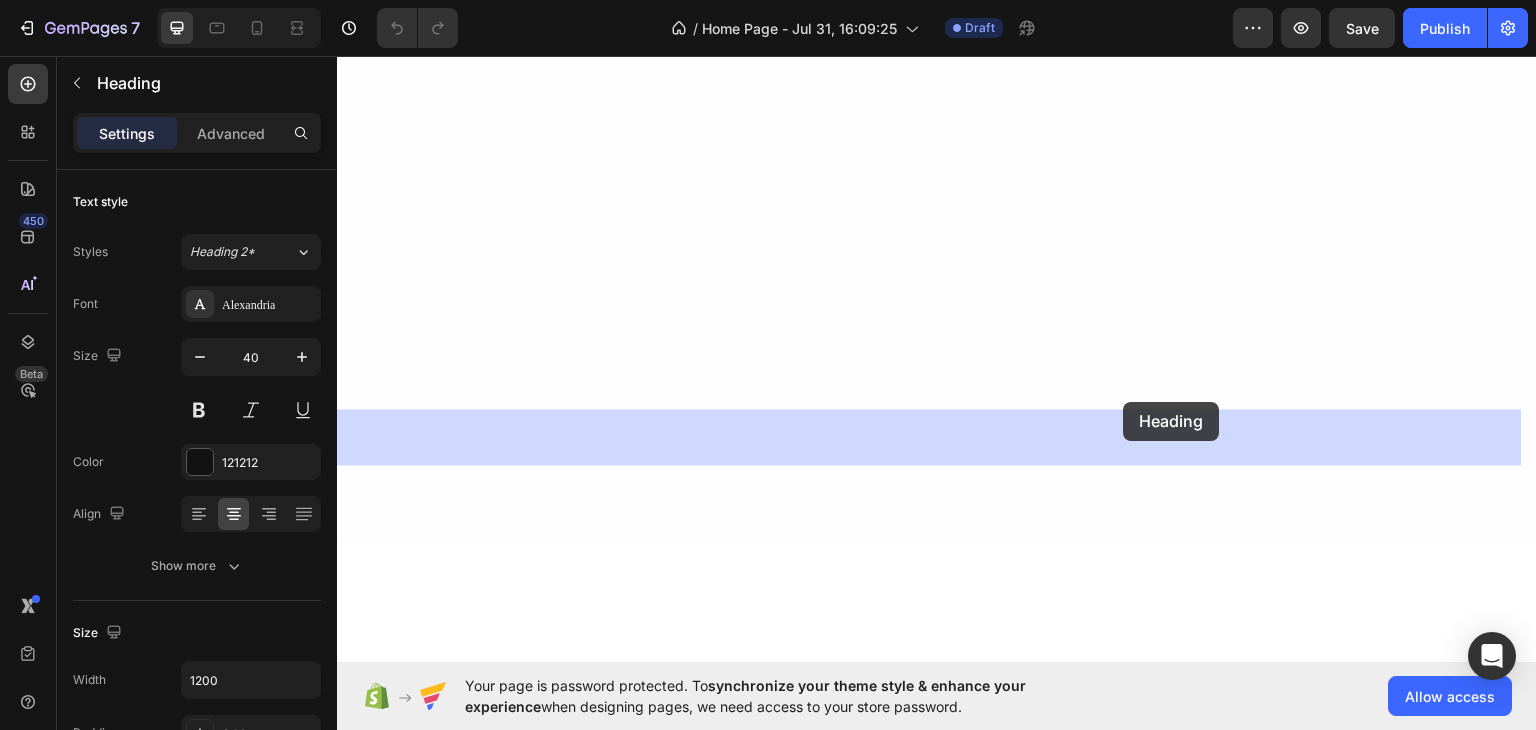drag, startPoint x: 689, startPoint y: 425, endPoint x: 1124, endPoint y: 400, distance: 435.7178 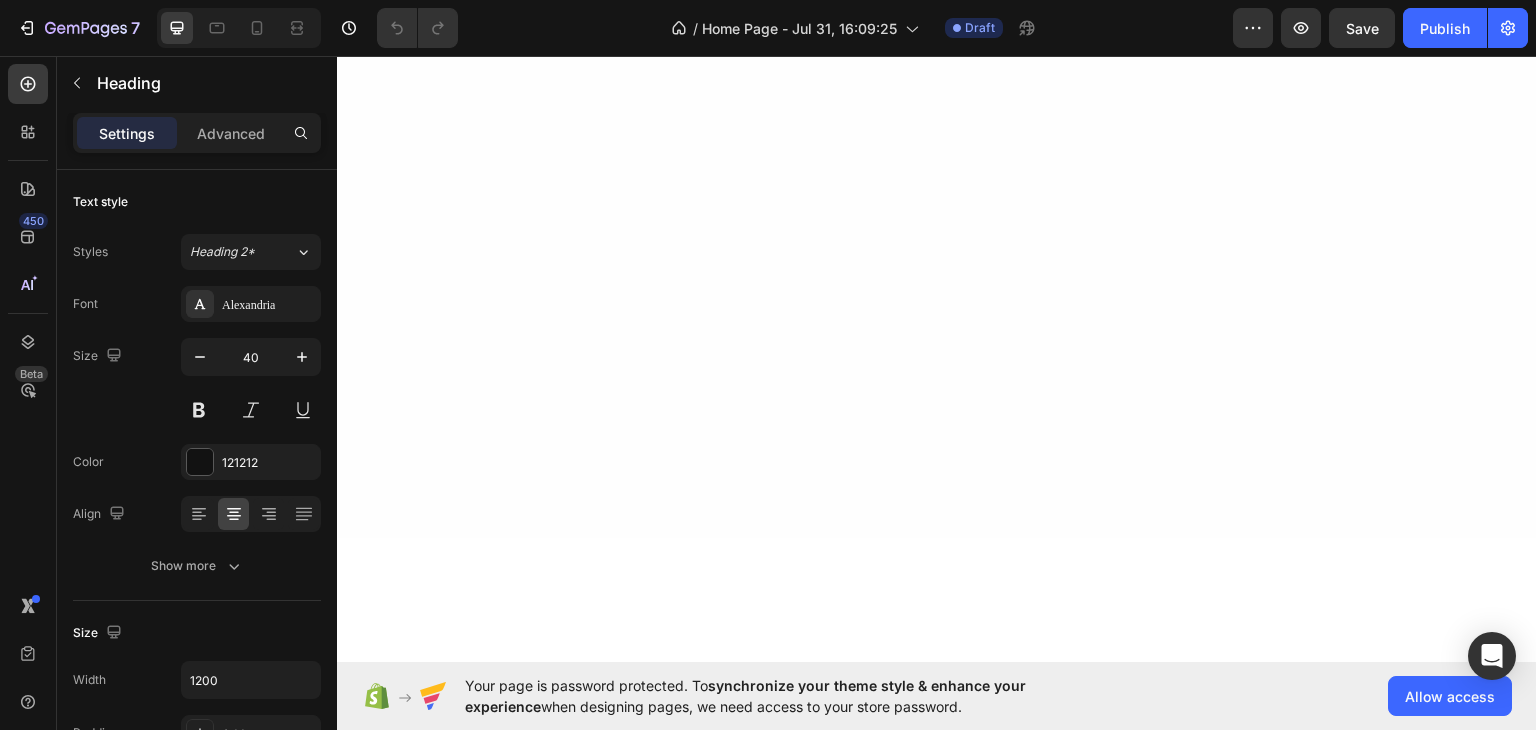 click on "FROM EMPIRE TO ATTIRE" at bounding box center (937, -1224) 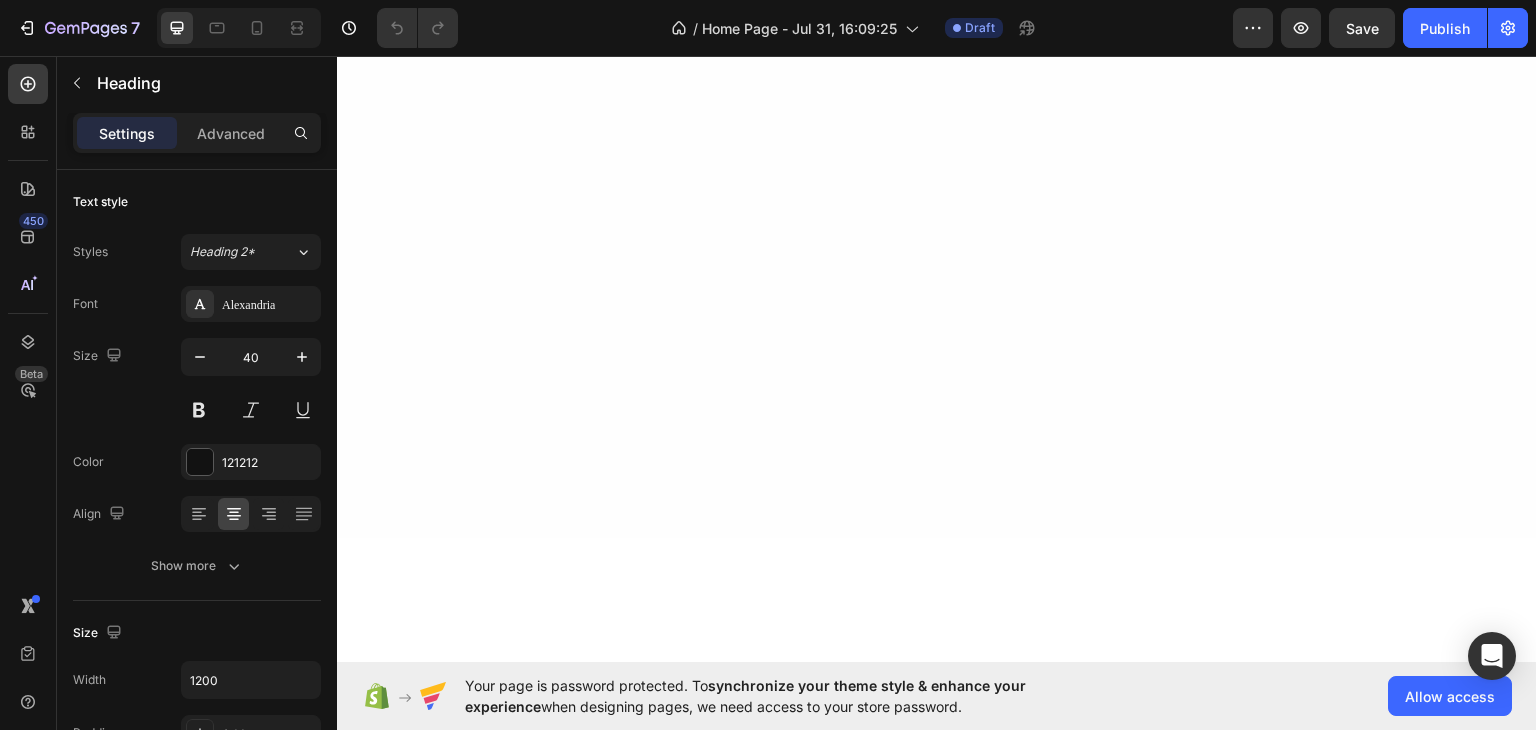 drag, startPoint x: 1193, startPoint y: 439, endPoint x: 682, endPoint y: 427, distance: 511.14087 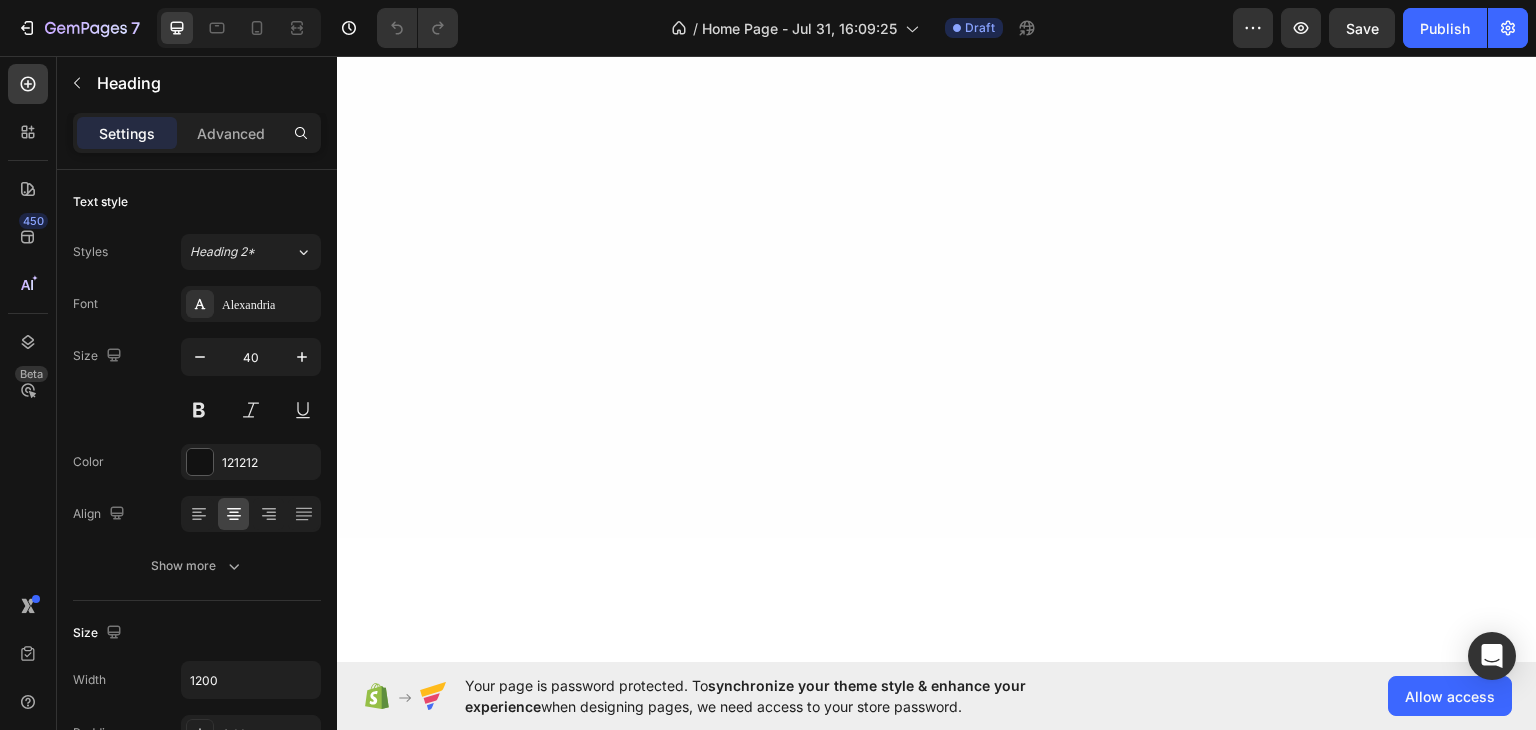 click on "FROM EMPIRE TO ATTIRE" at bounding box center [937, -1224] 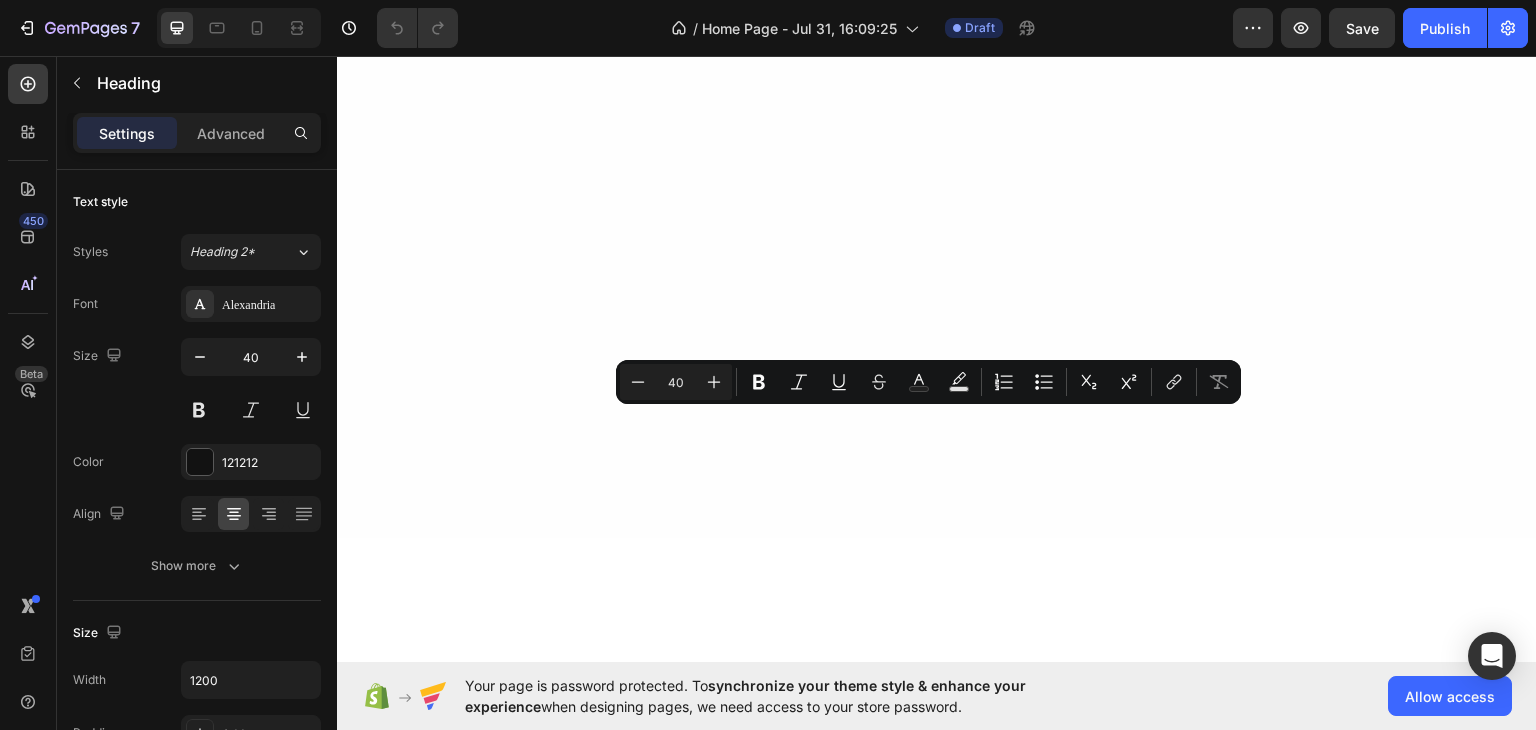 copy on "FROM EMPIRE TO ATTIRE" 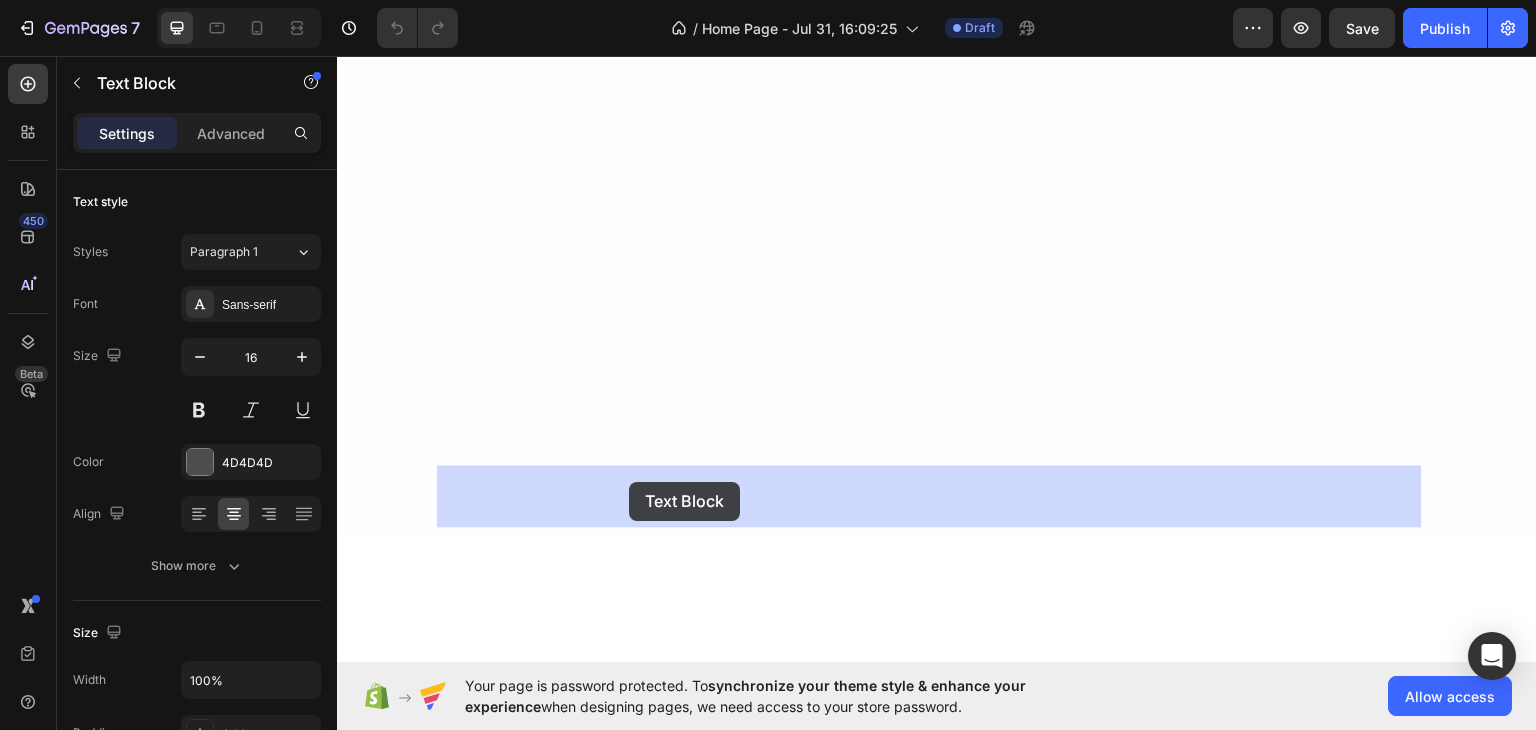 drag, startPoint x: 452, startPoint y: 467, endPoint x: 629, endPoint y: 481, distance: 177.55281 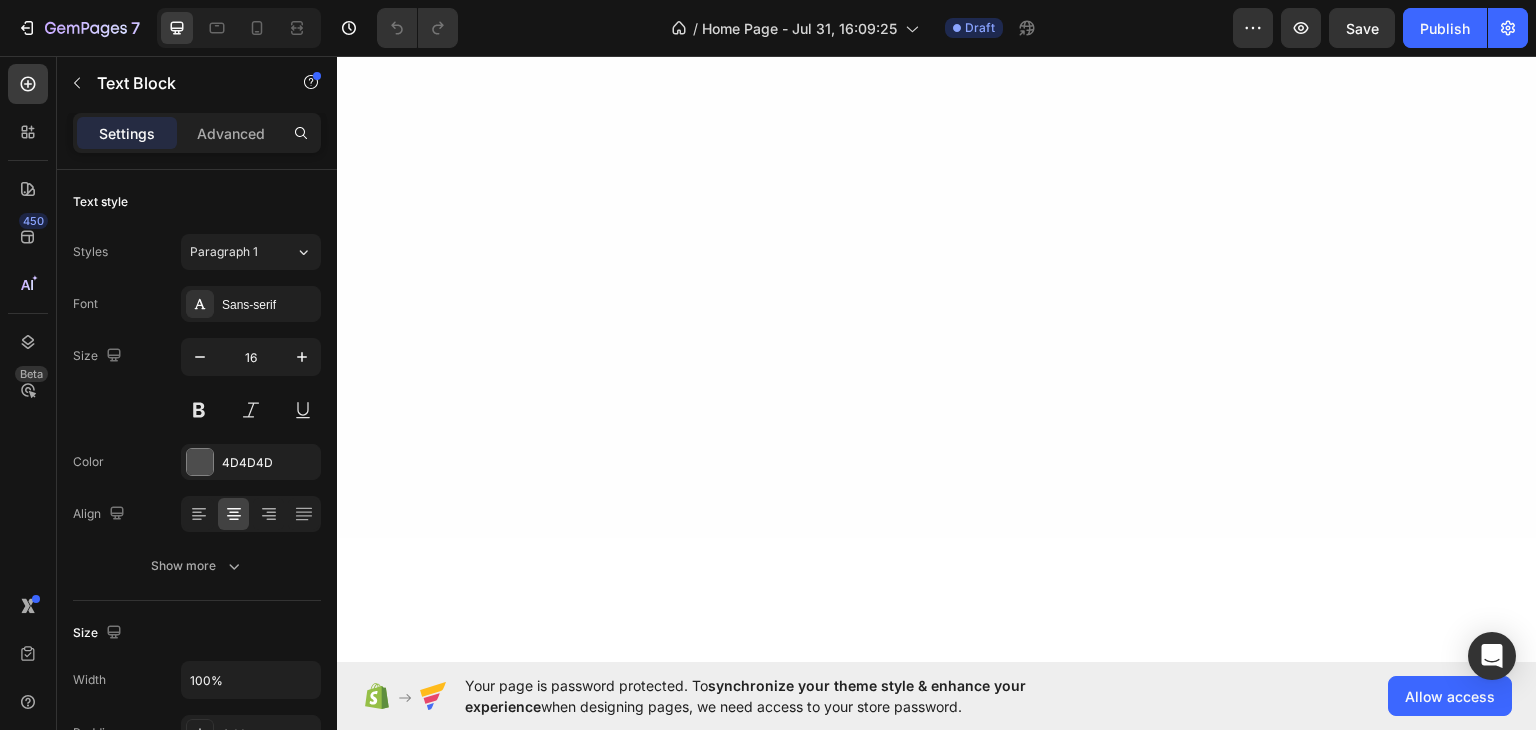 click on "Macedon brings the power of ancient empires to the streets. Built for those who move with purpose, our gear fuses history with modern hustle. Wear the legacy. Own the streets." at bounding box center (937, -1165) 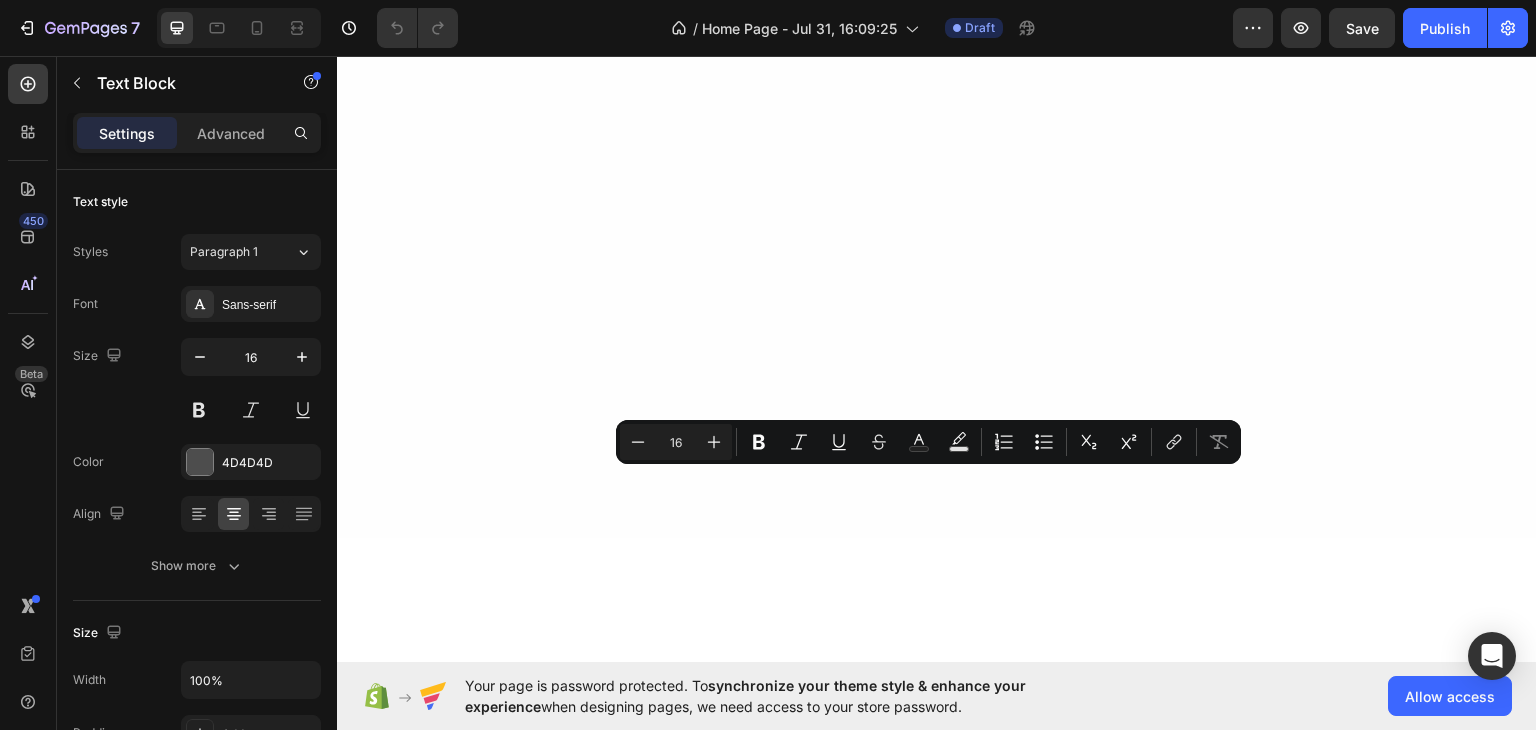 drag, startPoint x: 1055, startPoint y: 499, endPoint x: 435, endPoint y: 475, distance: 620.46436 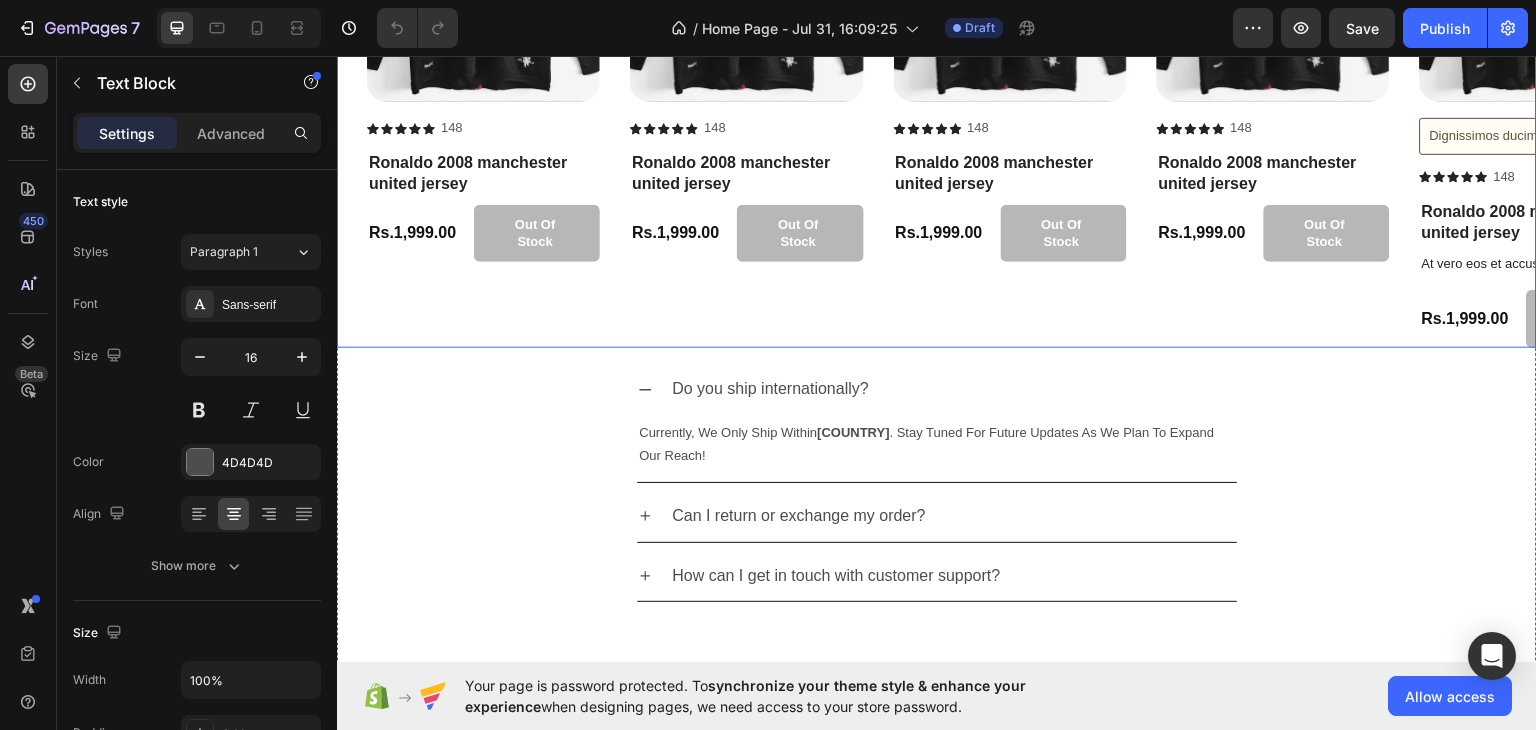 scroll, scrollTop: 2600, scrollLeft: 0, axis: vertical 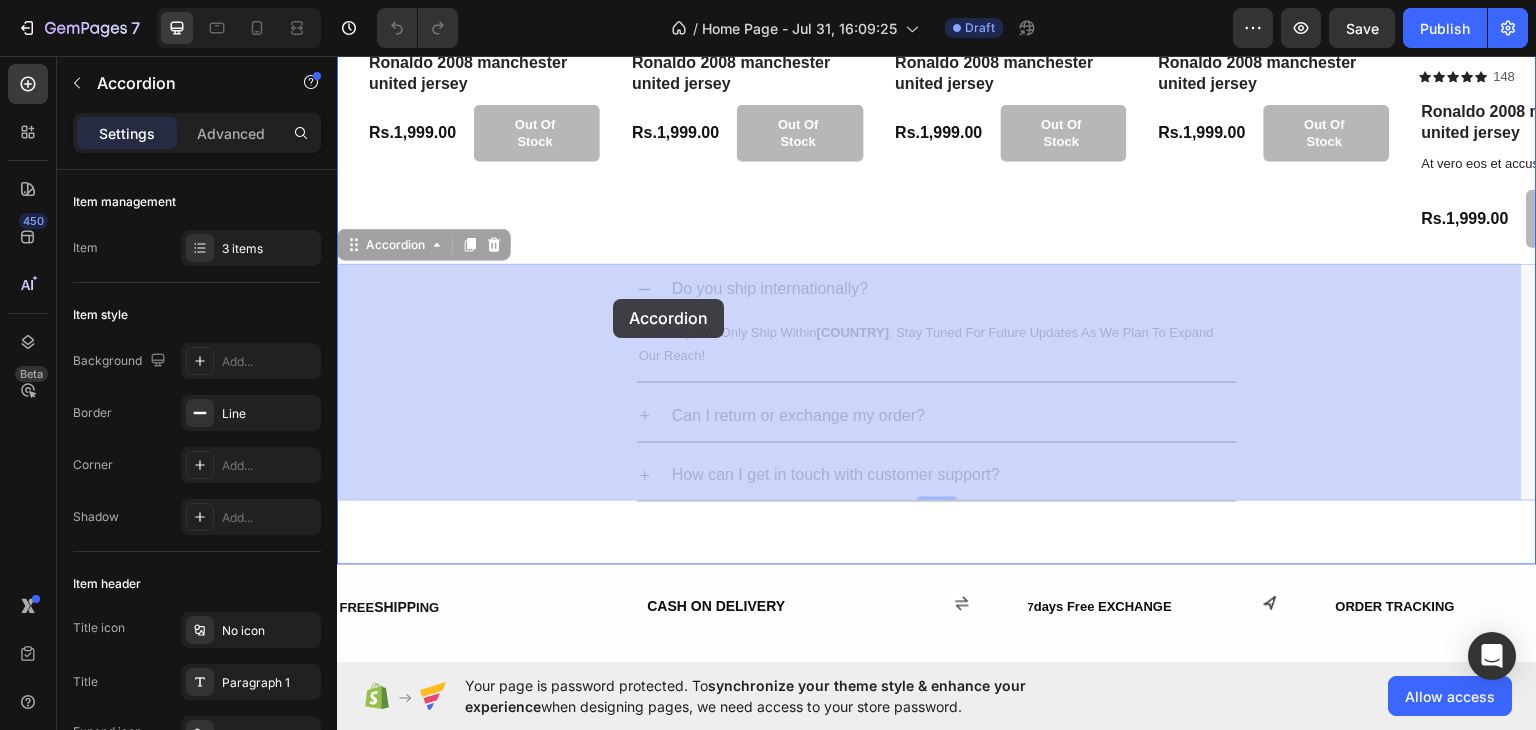 drag, startPoint x: 1248, startPoint y: 486, endPoint x: 613, endPoint y: 298, distance: 662.2454 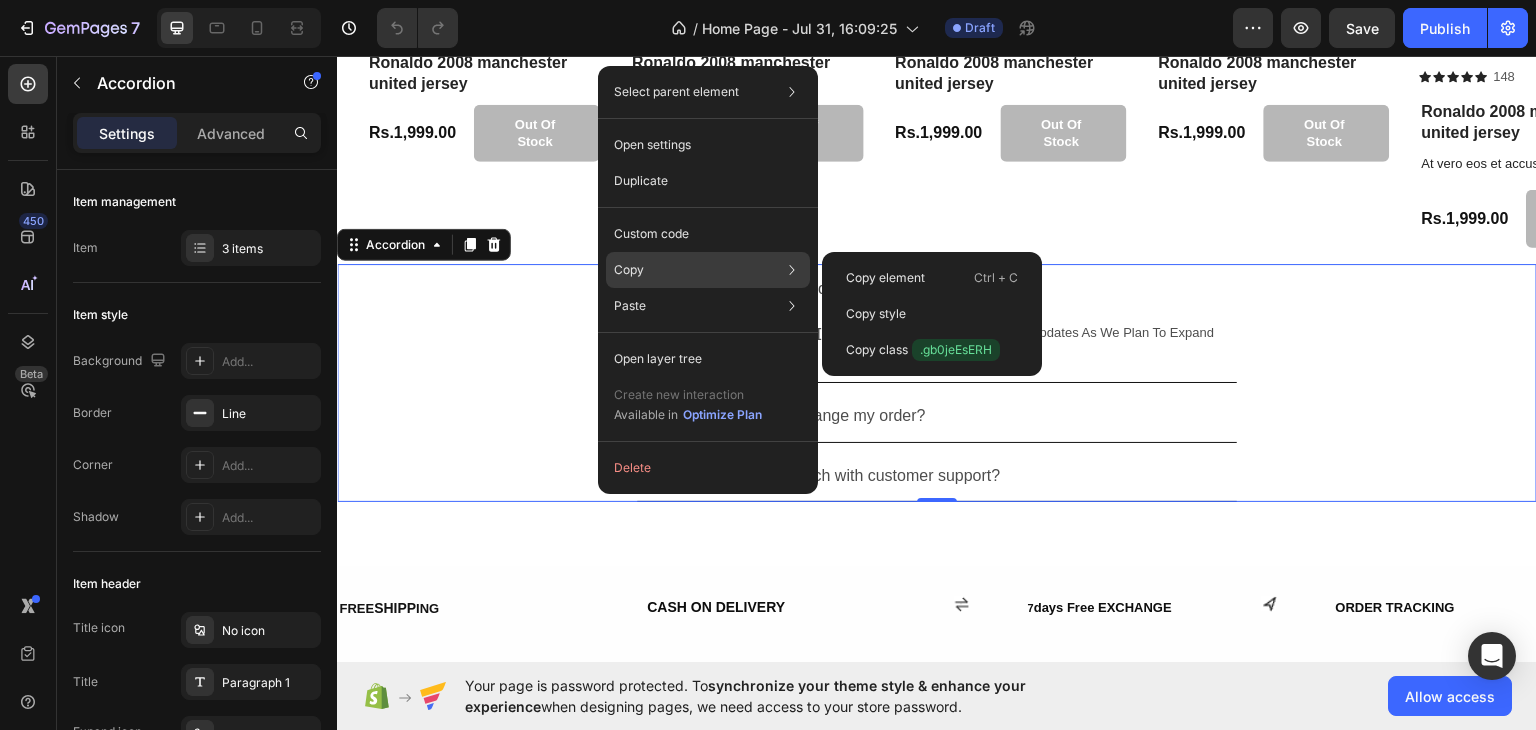 click on "Copy Copy element  Ctrl + C Copy style  Copy class  .gb0jeEsERH" 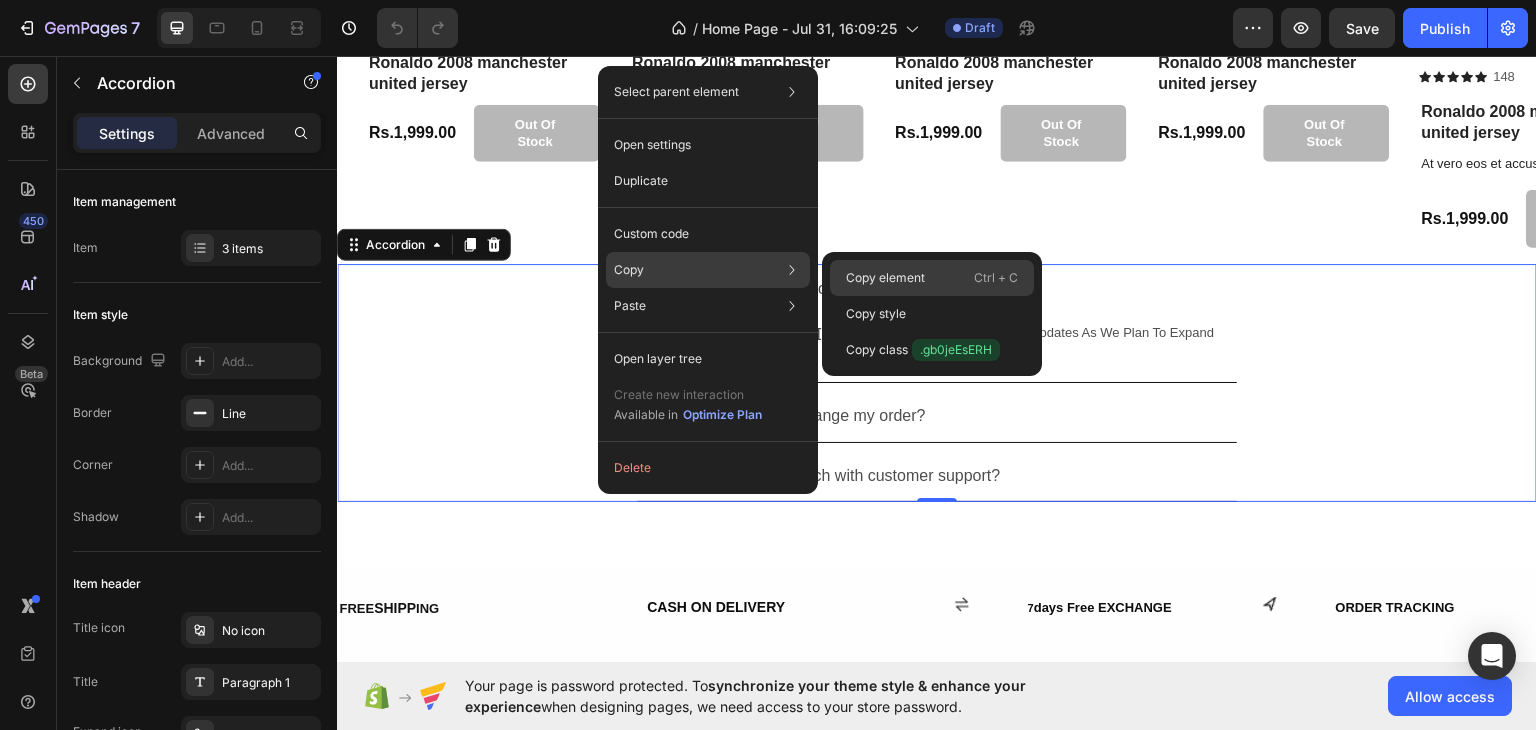 click on "Copy element" at bounding box center [885, 278] 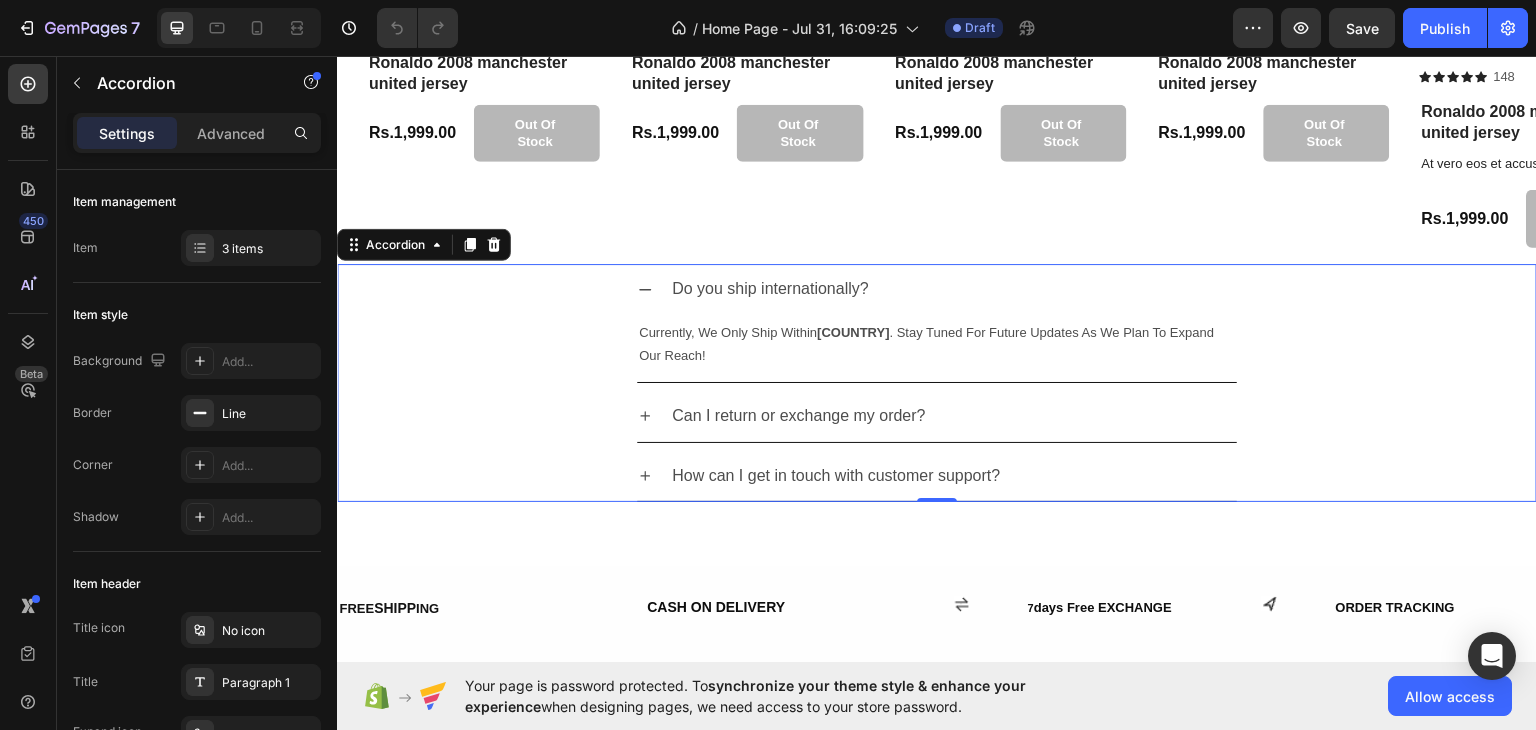 click on "Can I return or exchange my order?" at bounding box center [937, 415] 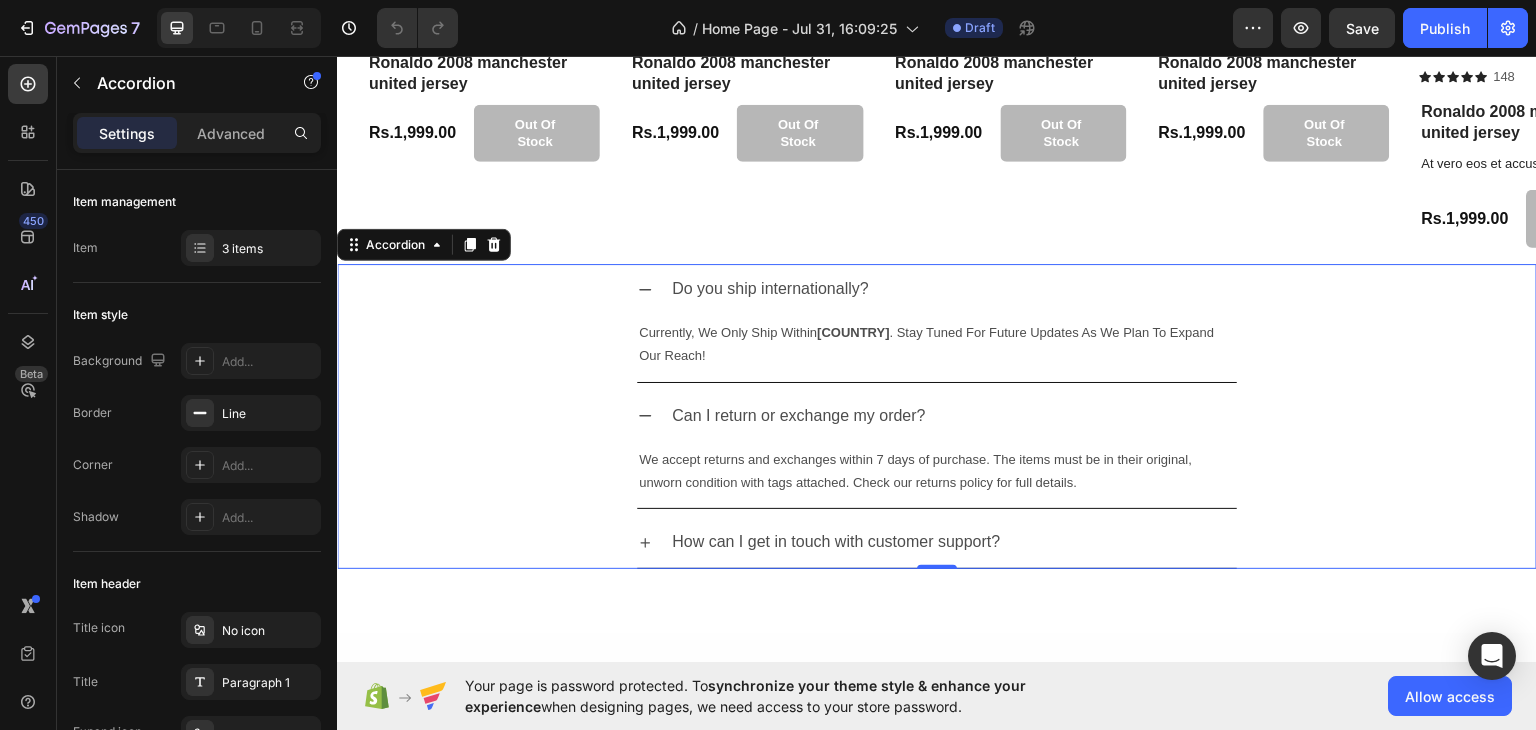 click on "Can I return or exchange my order?" at bounding box center [937, 415] 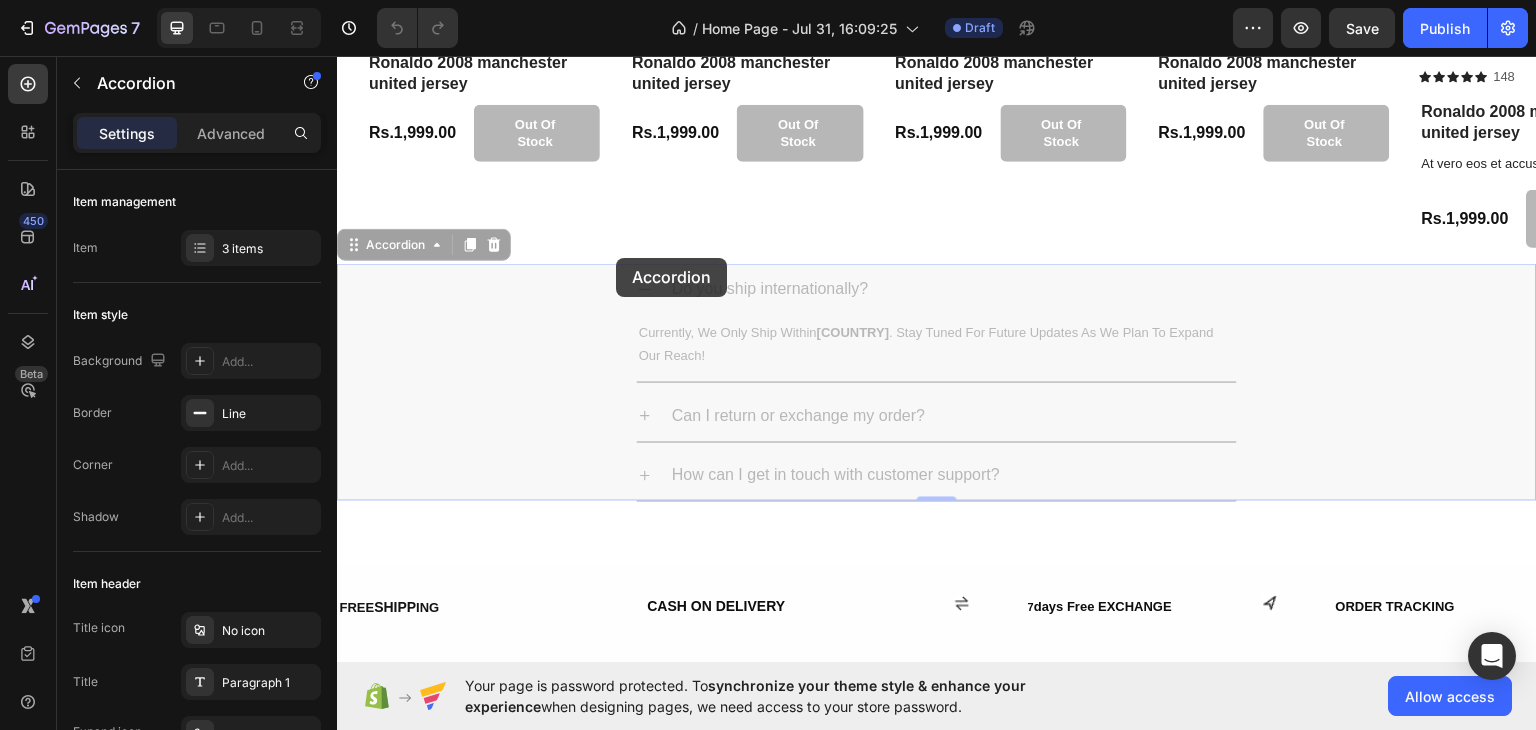 drag, startPoint x: 748, startPoint y: 390, endPoint x: 604, endPoint y: 254, distance: 198.0707 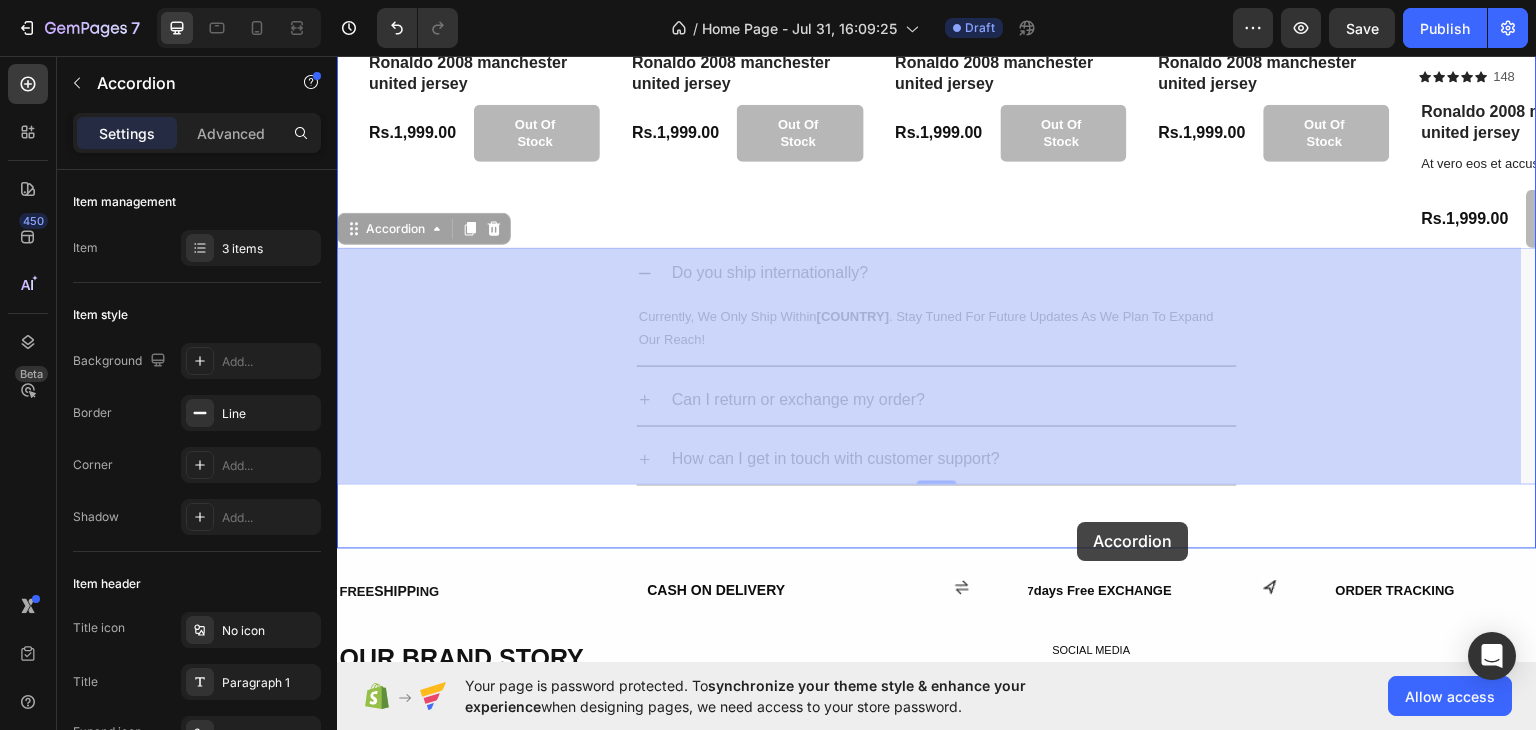 drag, startPoint x: 602, startPoint y: 256, endPoint x: 1078, endPoint y: 521, distance: 544.79443 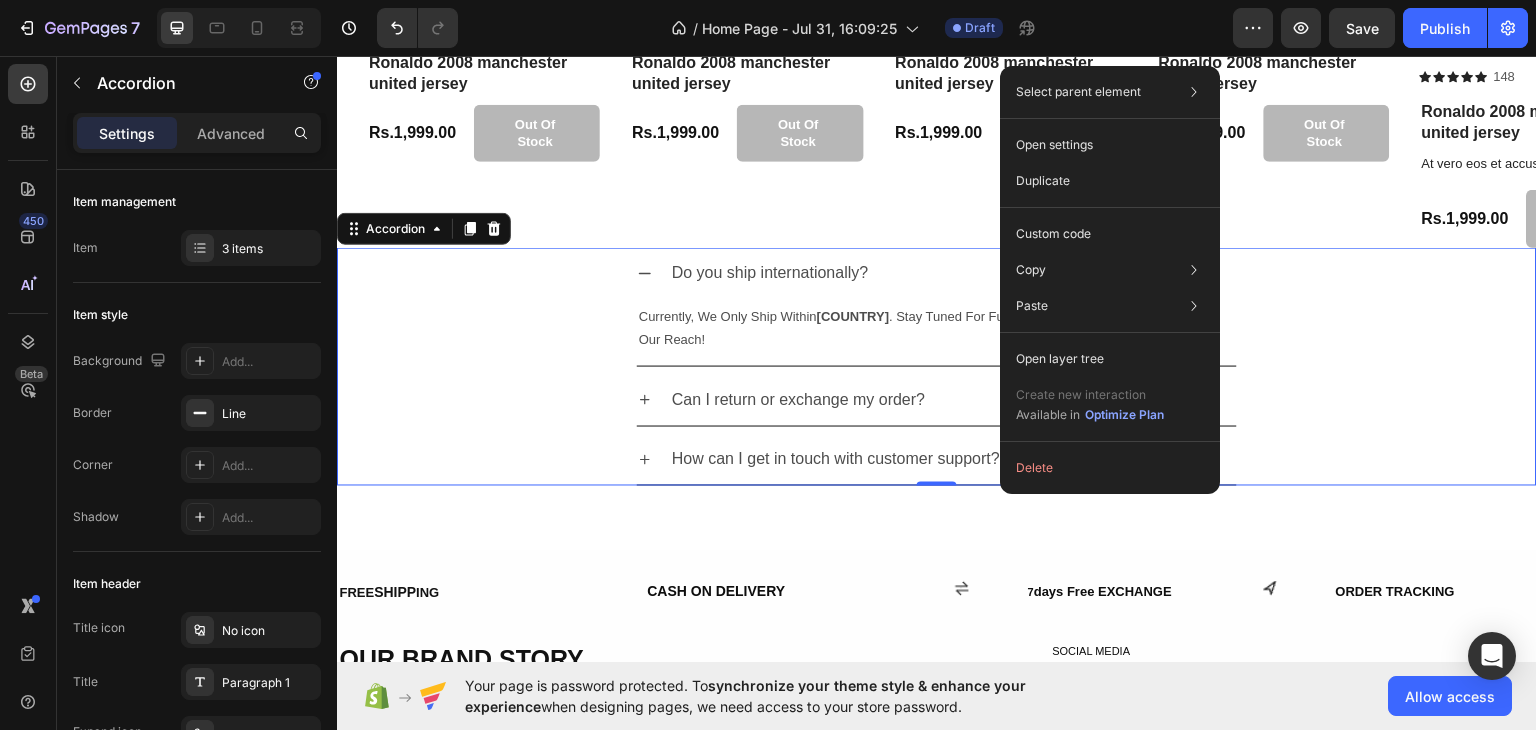 click on "Do you ship internationally? currently, we only ship within [COUNTRY]. stay tuned for future updates as we plan to expand our reach! Text Block" at bounding box center (937, 306) 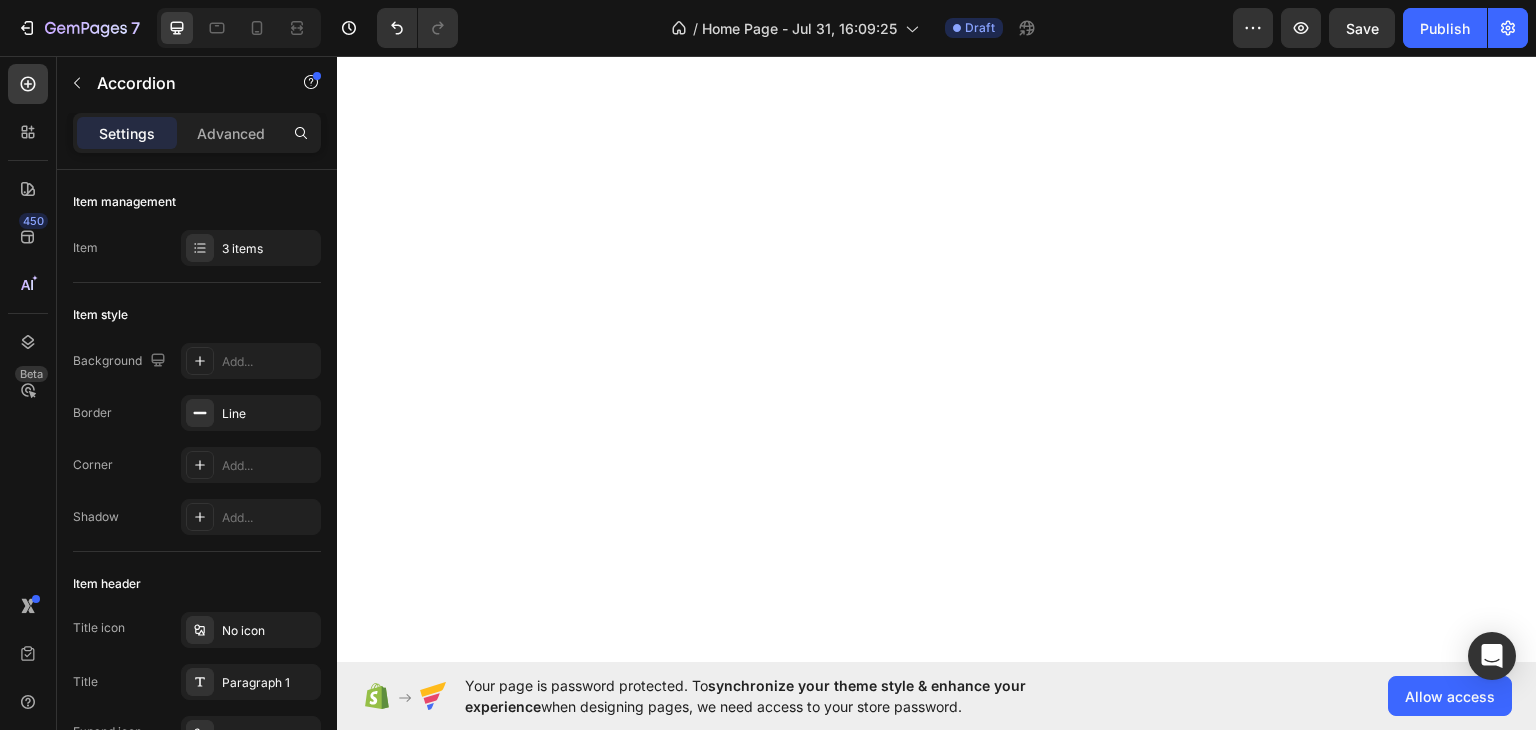 scroll, scrollTop: 200, scrollLeft: 0, axis: vertical 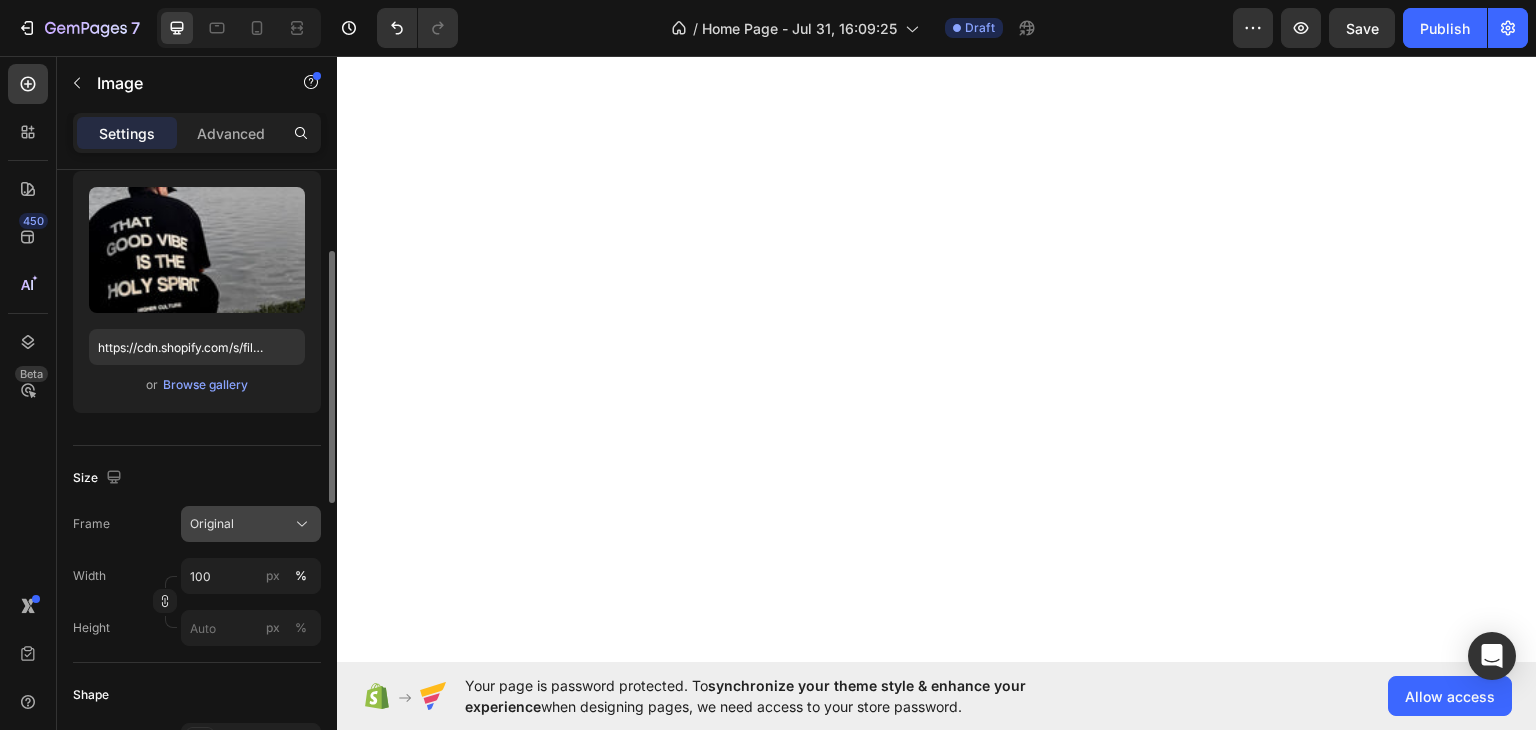 click on "Original" at bounding box center [251, 524] 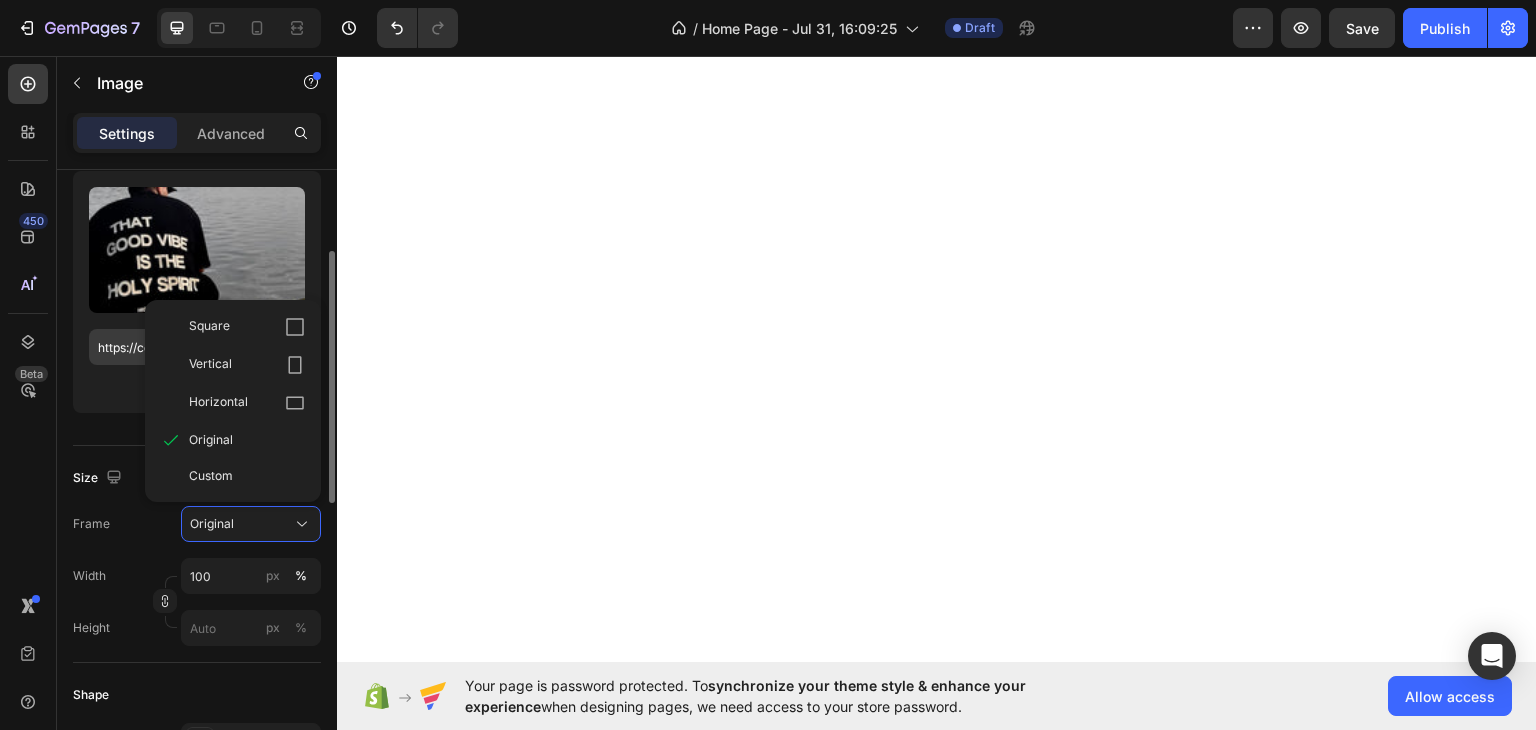 click on "Square" 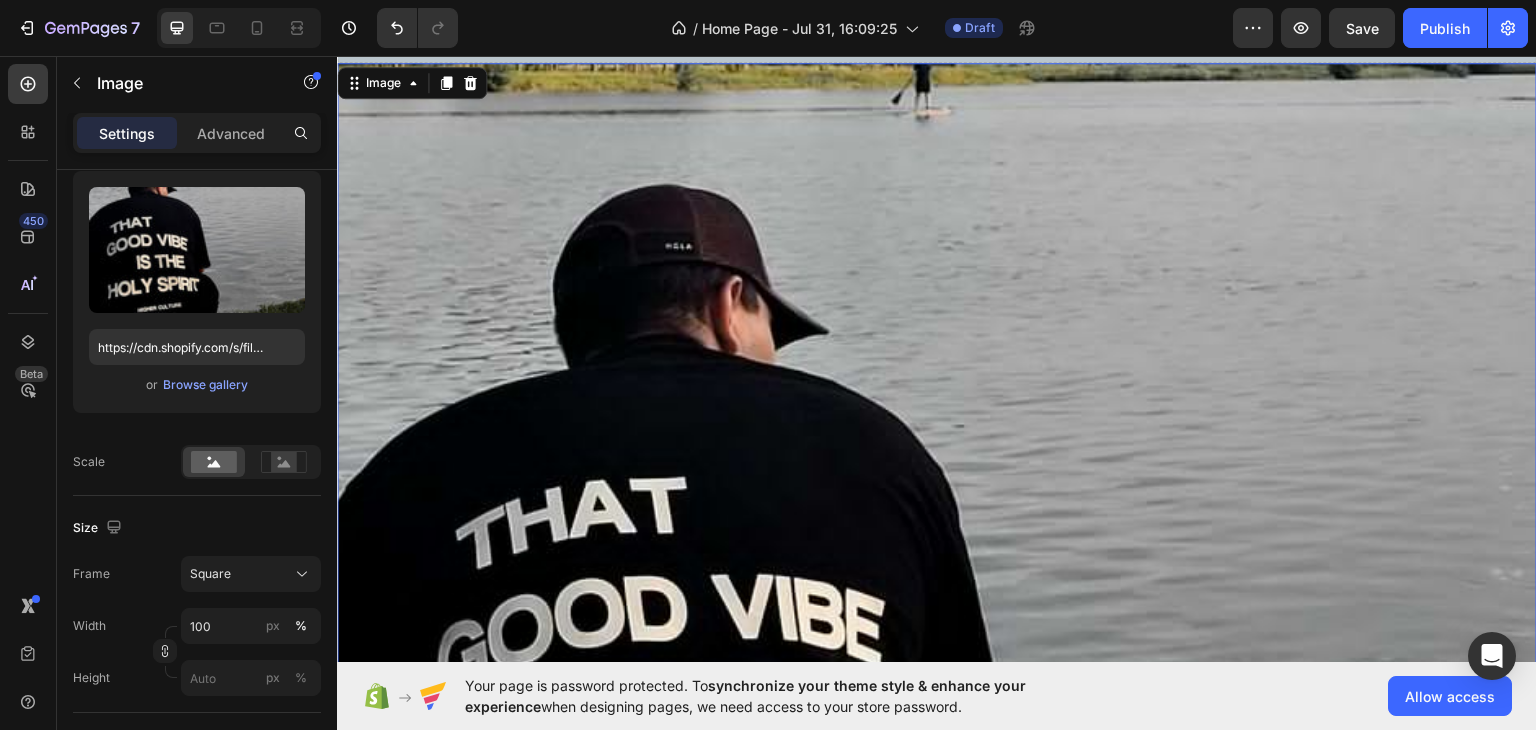 scroll, scrollTop: 0, scrollLeft: 0, axis: both 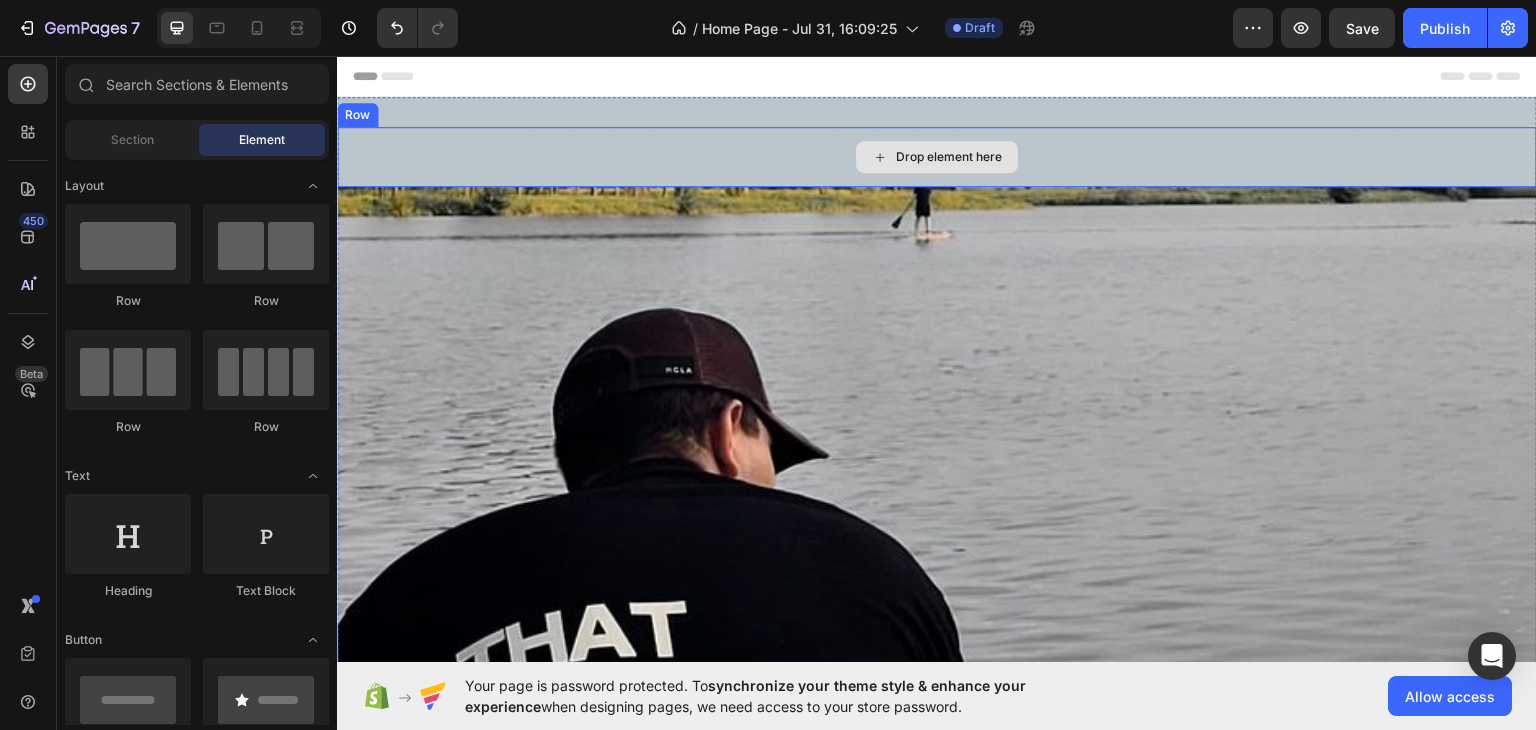 click on "Drop element here" at bounding box center (937, 156) 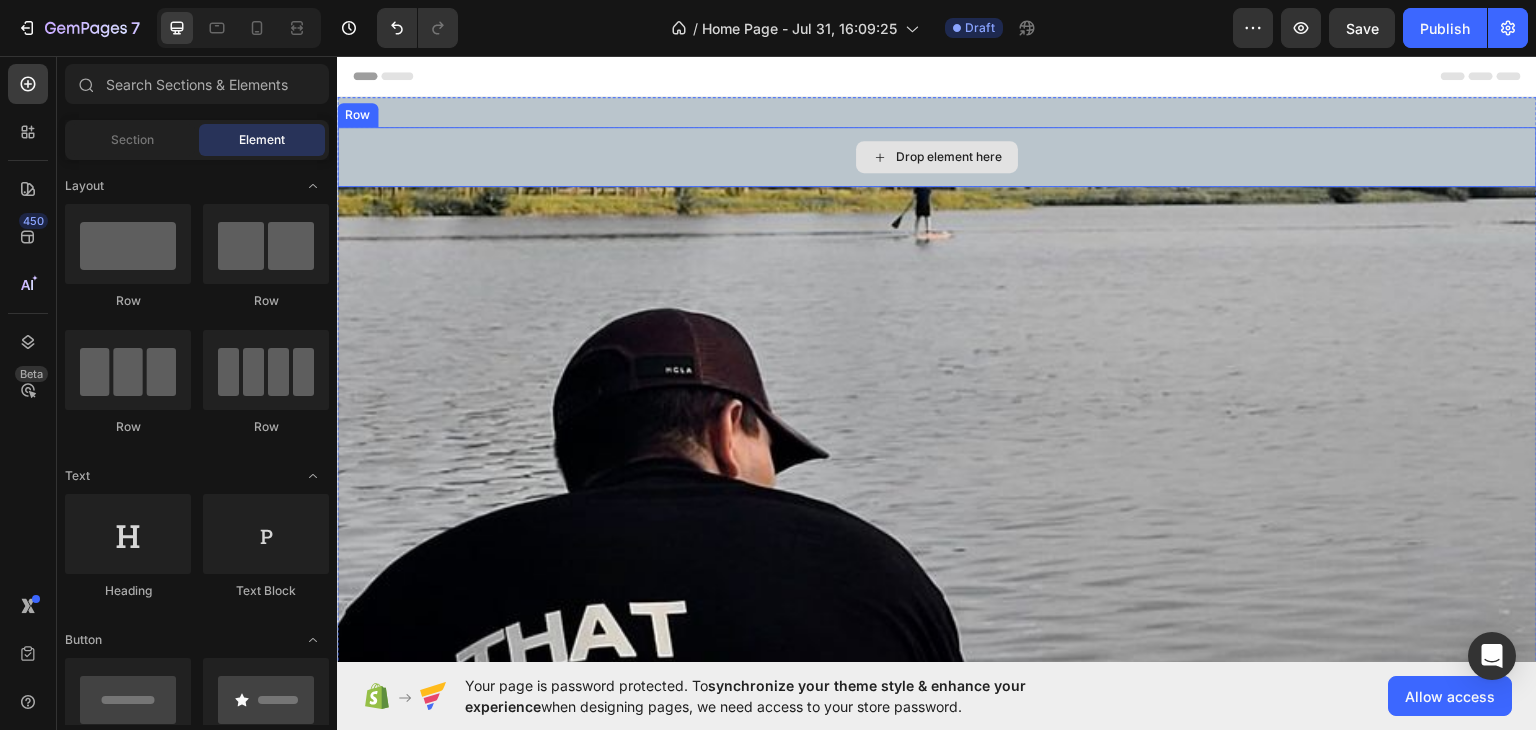 click on "Drop element here" at bounding box center (949, 156) 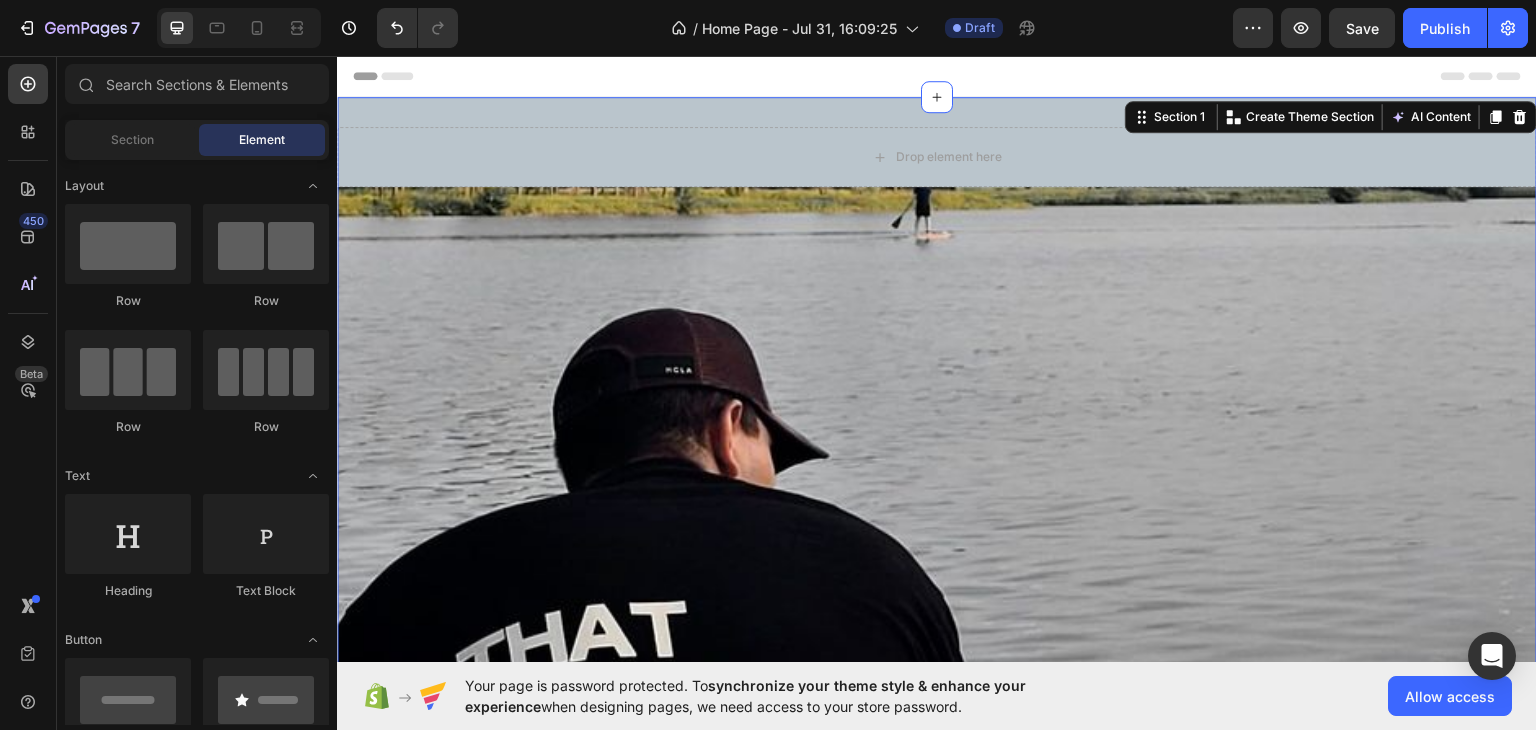 click on "Drop element here Row Image Section 1   You can create reusable sections Create Theme Section AI Content Write with GemAI What would you like to describe here? Tone and Voice Persuasive Product Getting products... Show more Generate" at bounding box center (937, 756) 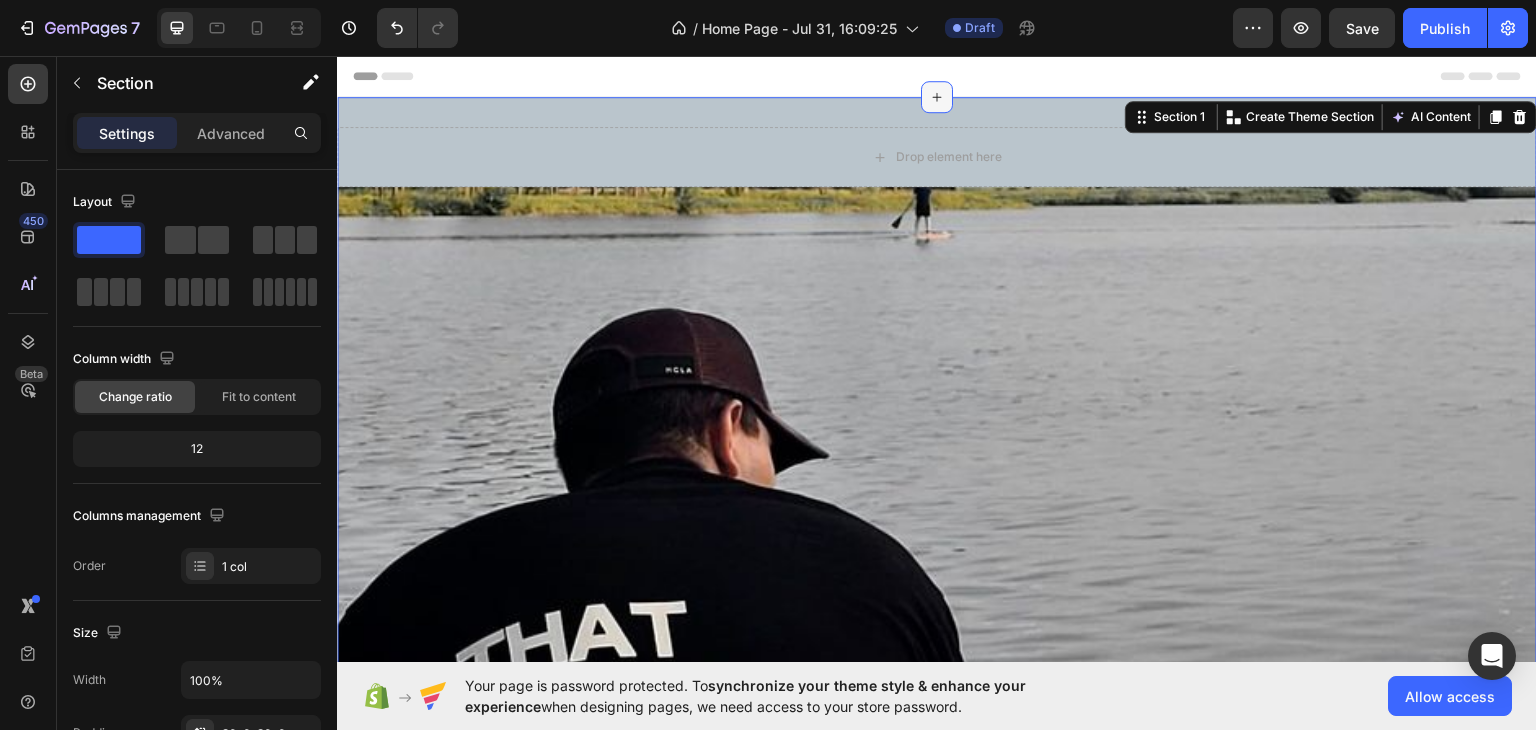 drag, startPoint x: 932, startPoint y: 87, endPoint x: 936, endPoint y: 110, distance: 23.345236 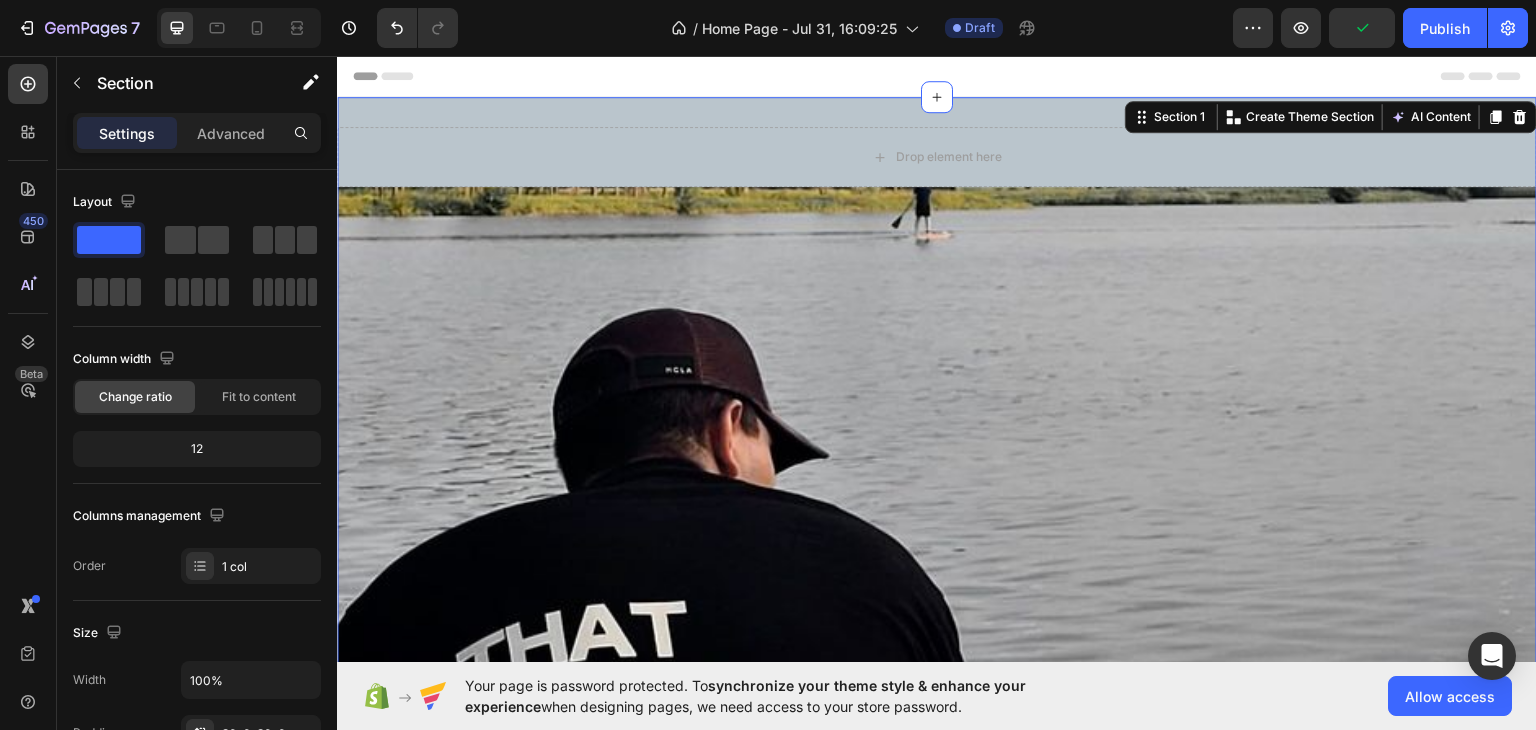 click on "Drop element here Row Image Section 1 You can create reusable sections Create Theme Section AI Content Write with GemAI What would you like to describe here? Tone and Voice Persuasive Product [PLAYER] [YEAR] [TEAM] jersey Show more Generate" at bounding box center (937, 756) 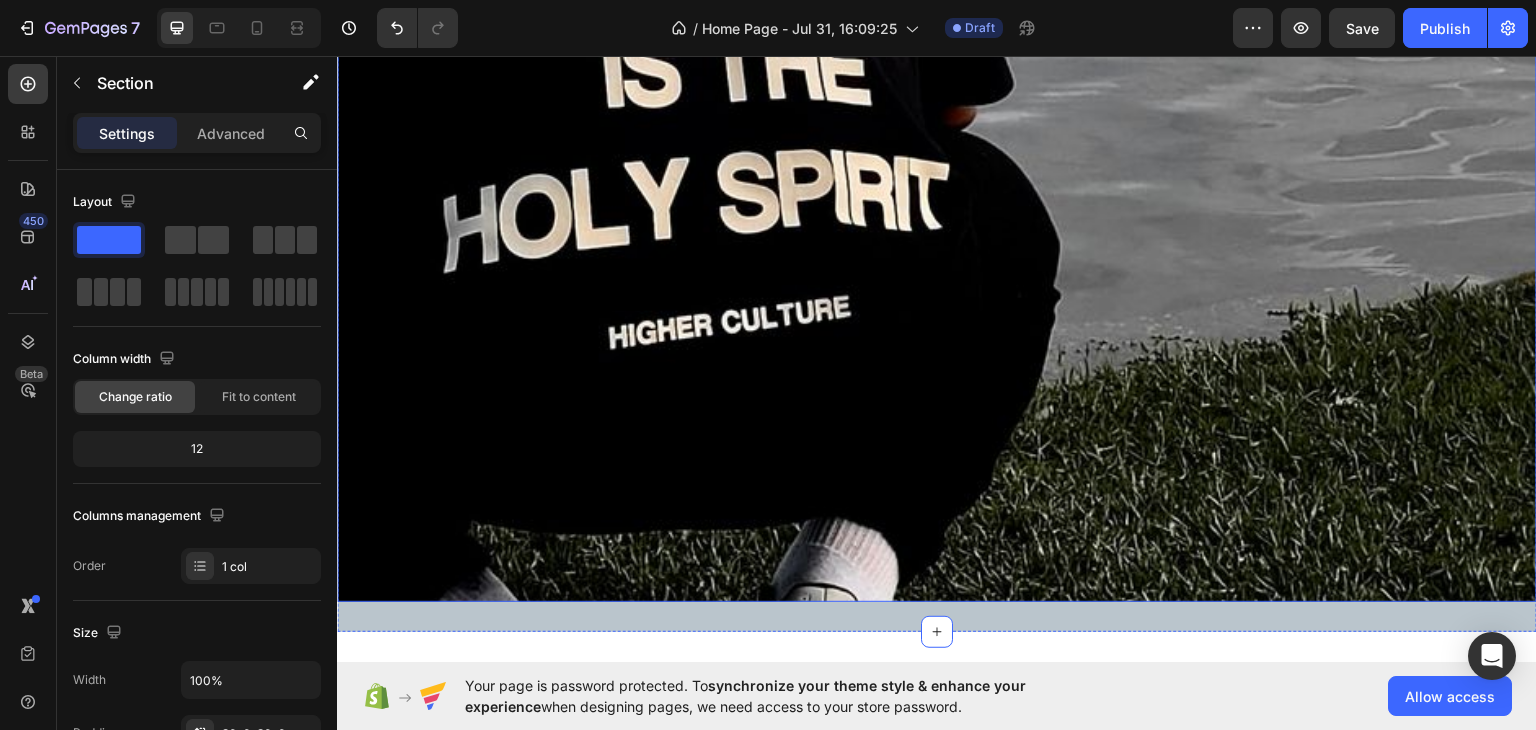 scroll, scrollTop: 800, scrollLeft: 0, axis: vertical 